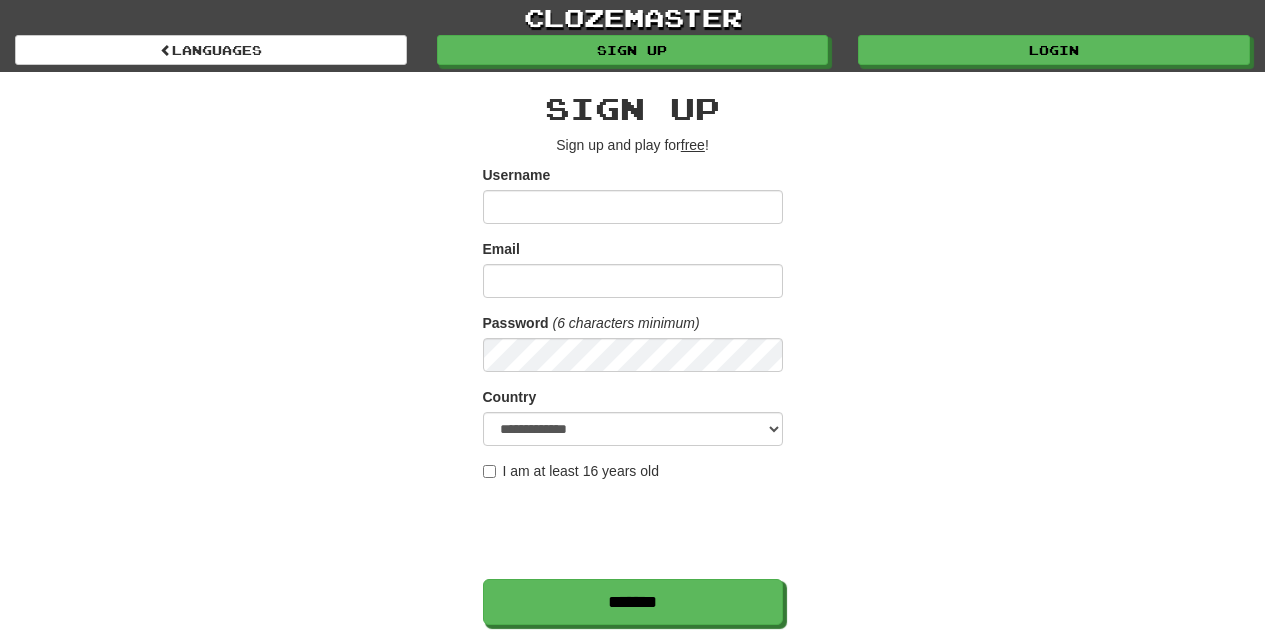 scroll, scrollTop: 0, scrollLeft: 0, axis: both 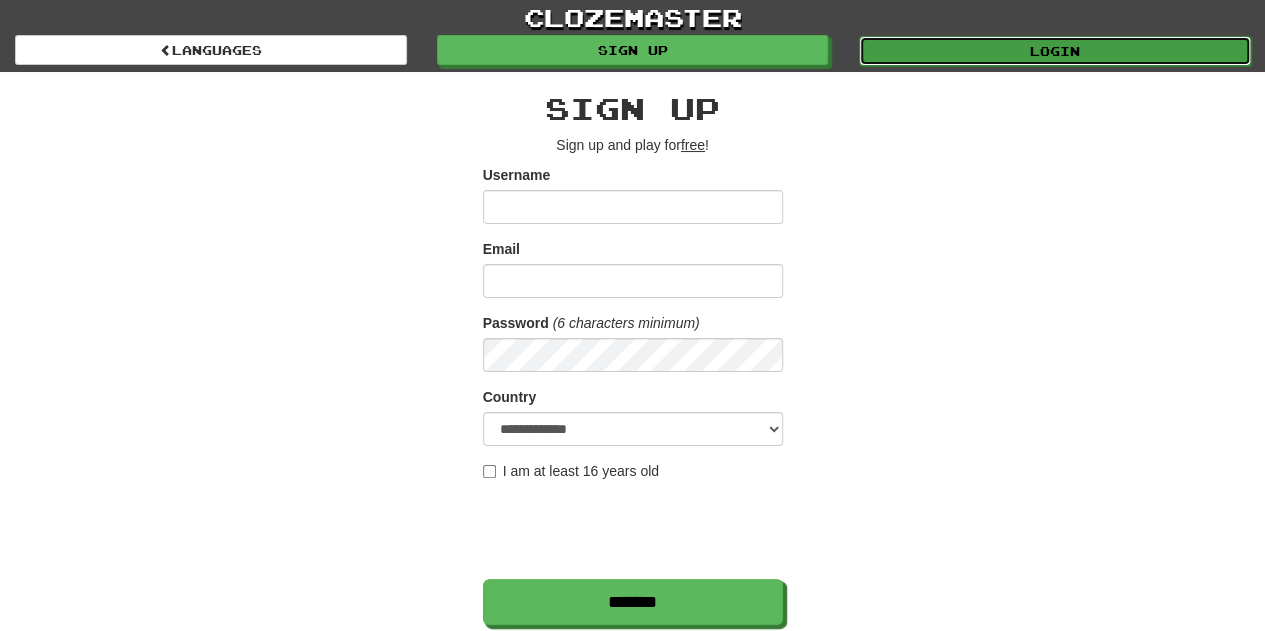 click on "Login" at bounding box center (1055, 51) 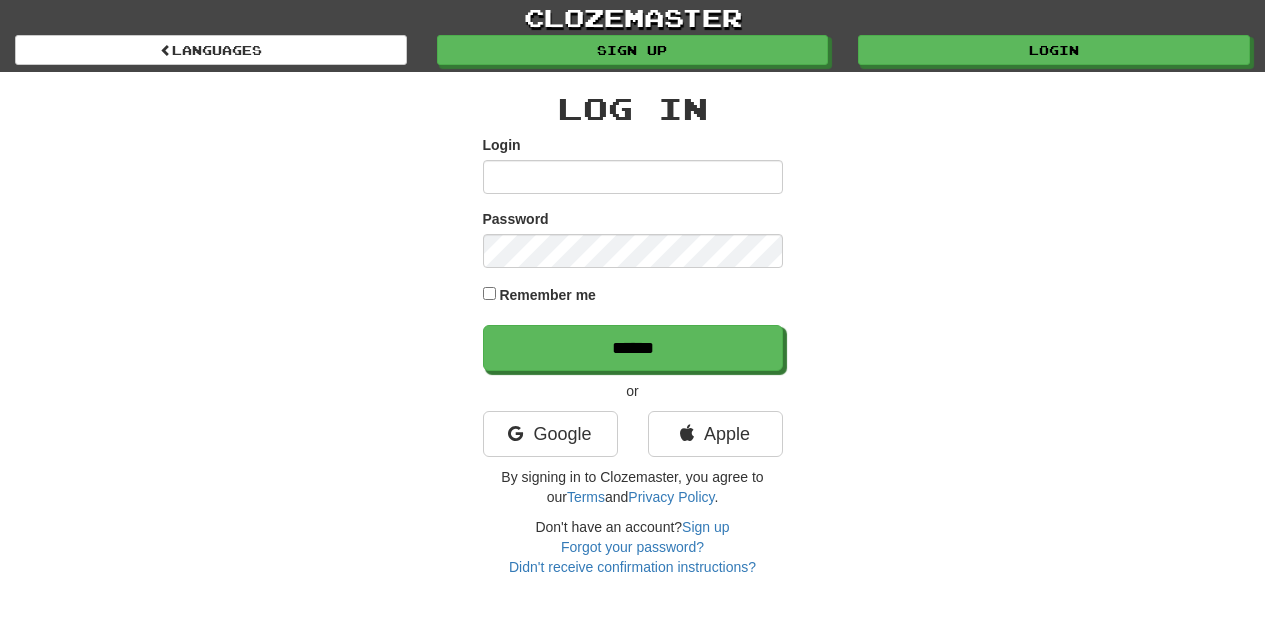 scroll, scrollTop: 0, scrollLeft: 0, axis: both 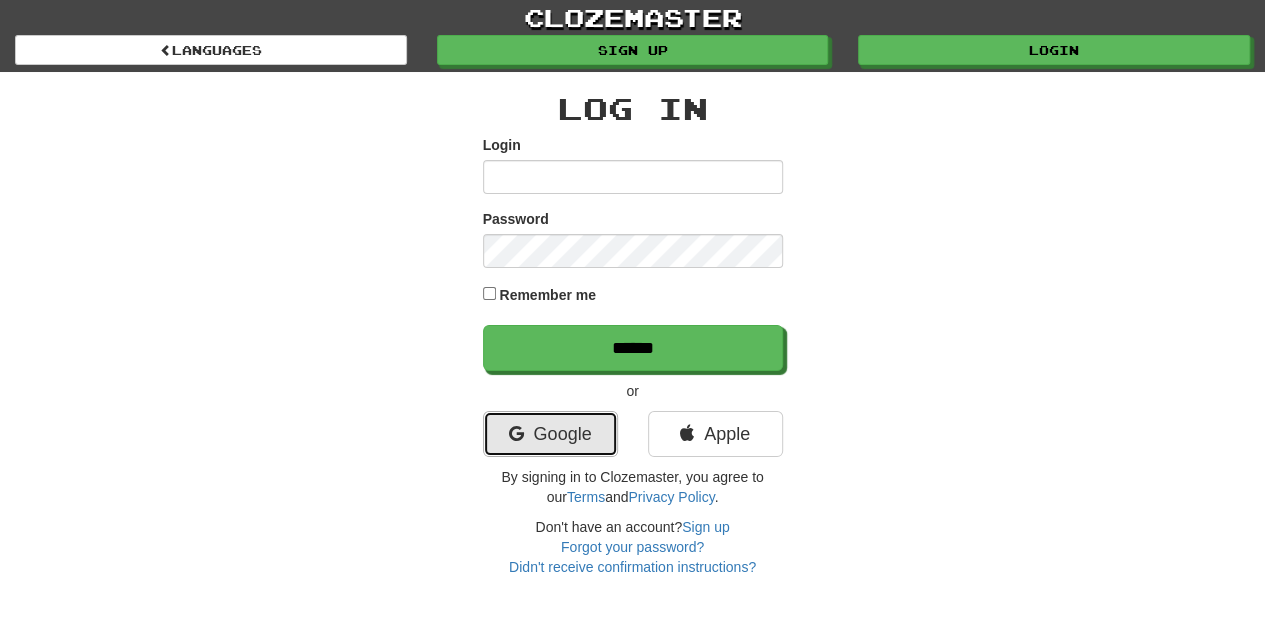 click on "Google" at bounding box center [550, 434] 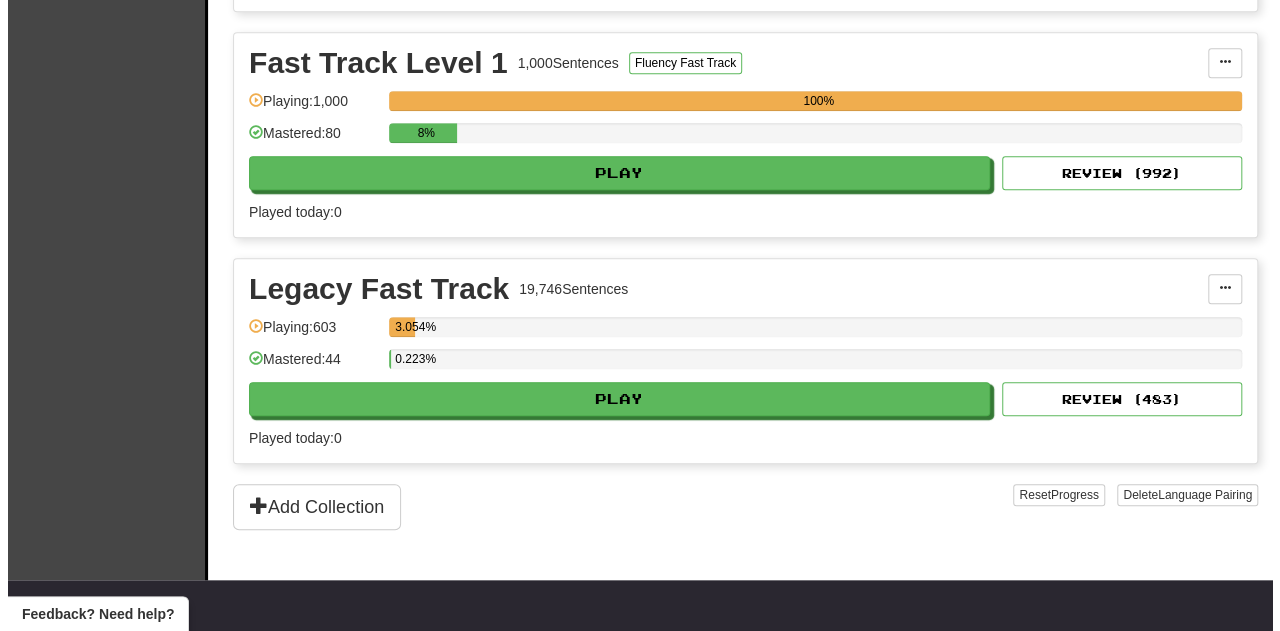 scroll, scrollTop: 696, scrollLeft: 0, axis: vertical 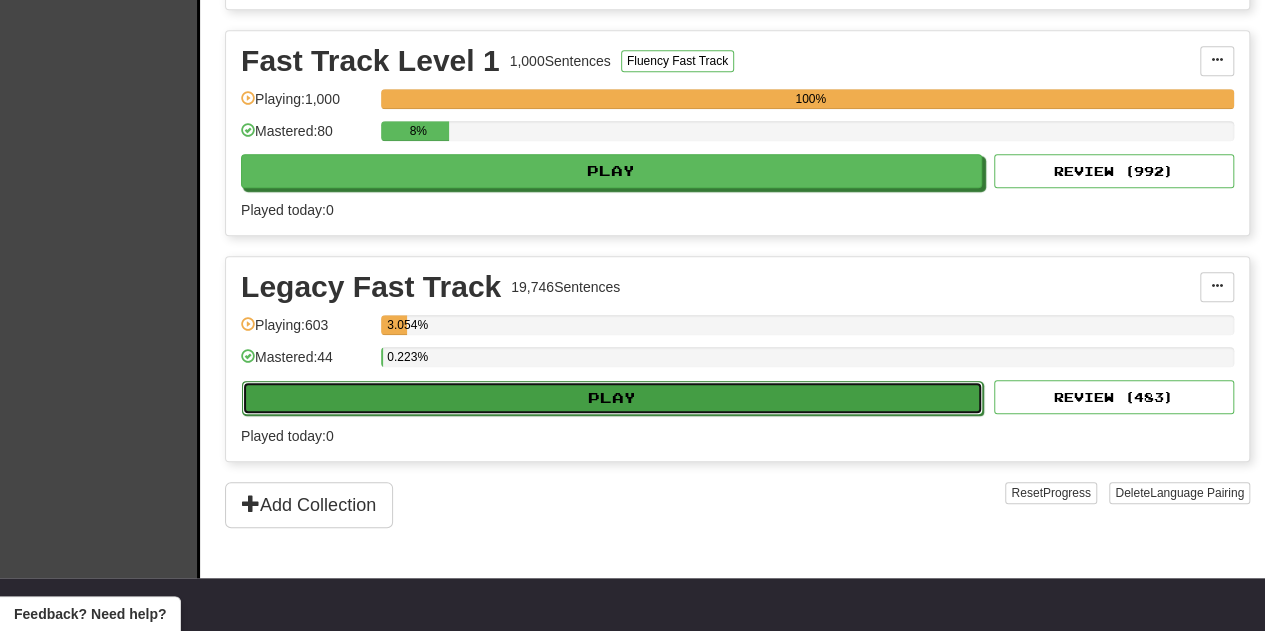 click on "Play" at bounding box center (612, 398) 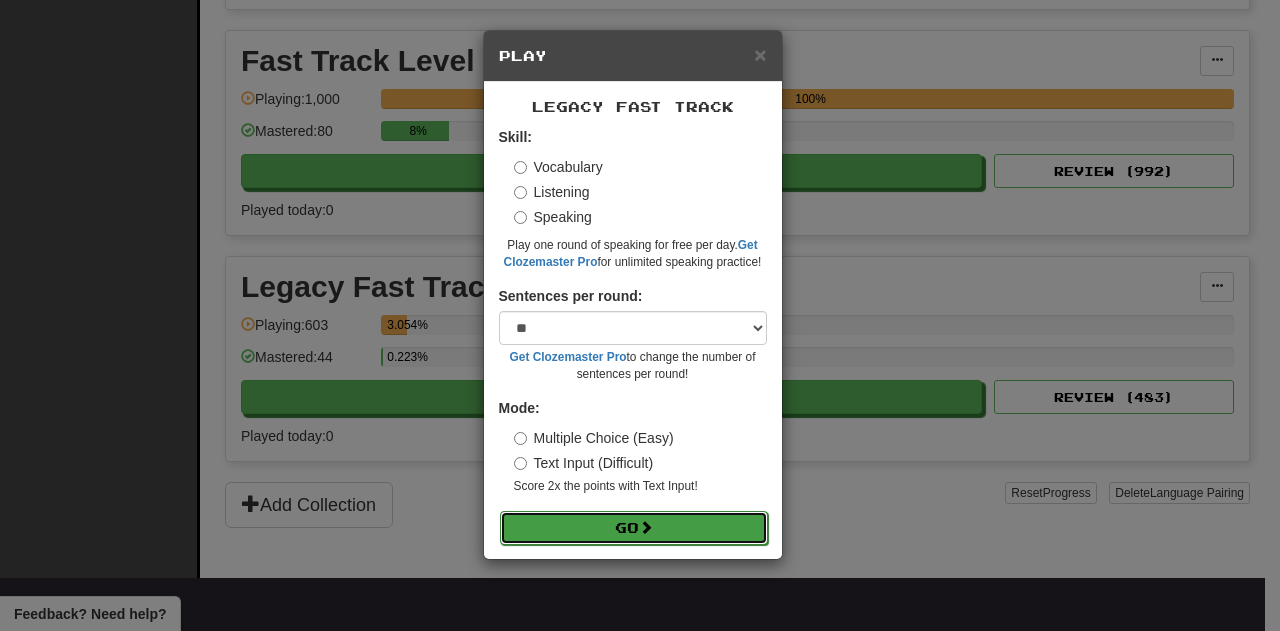 click on "Go" at bounding box center [634, 528] 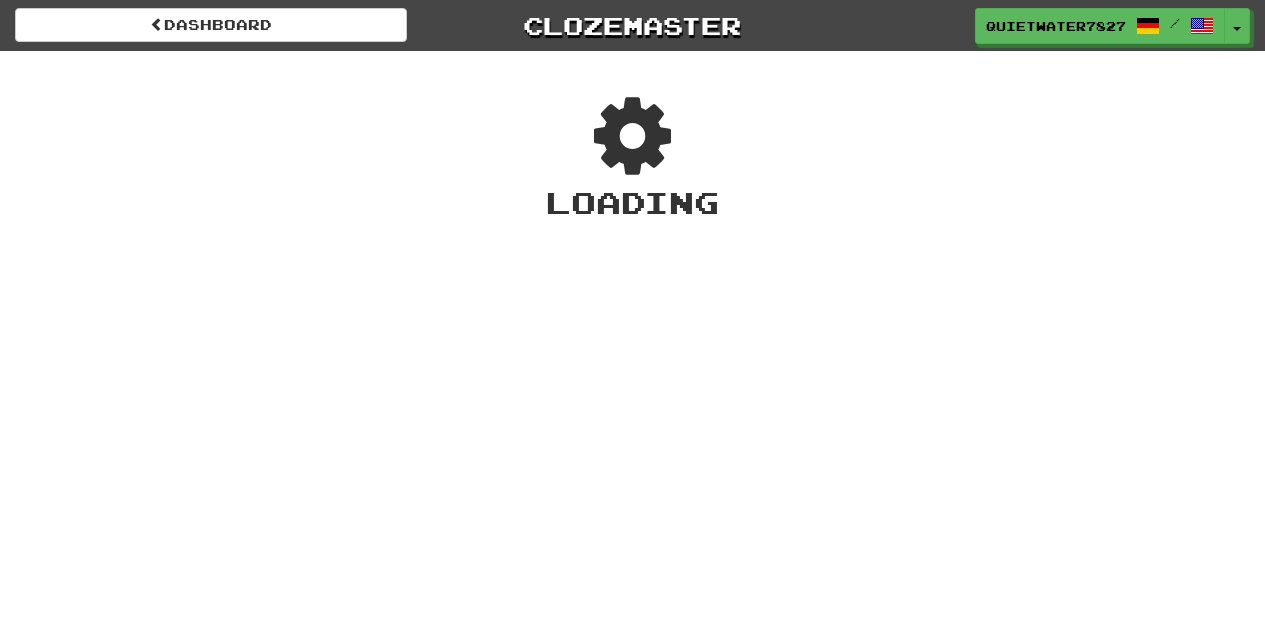 scroll, scrollTop: 0, scrollLeft: 0, axis: both 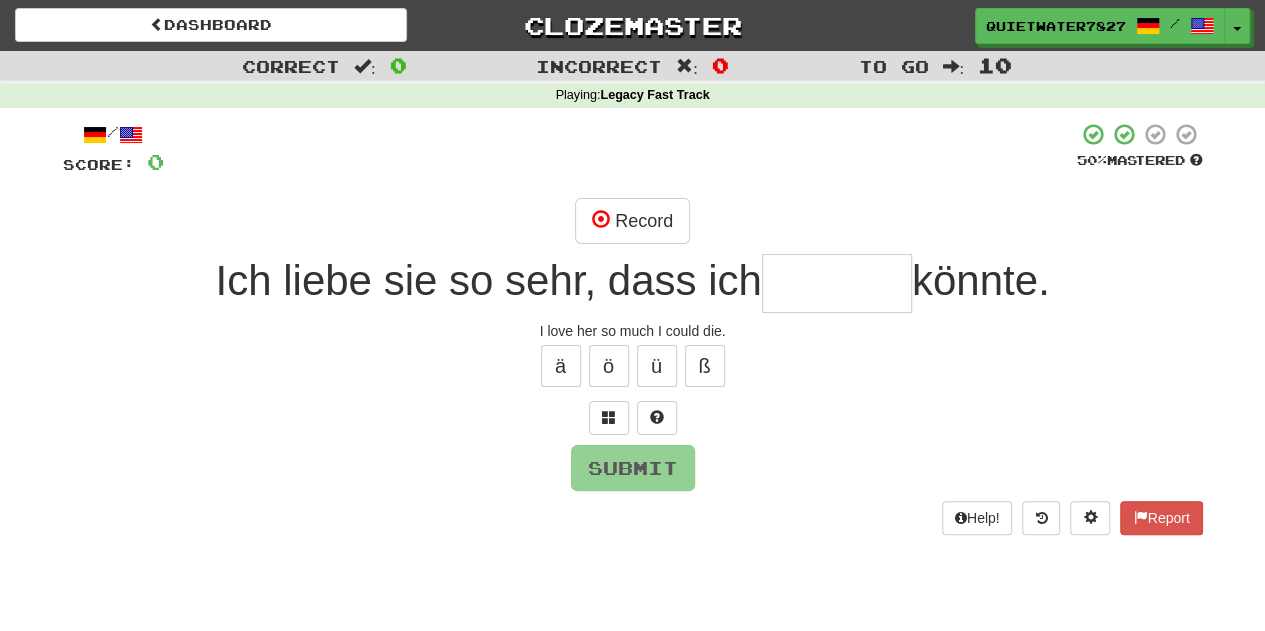 type on "*" 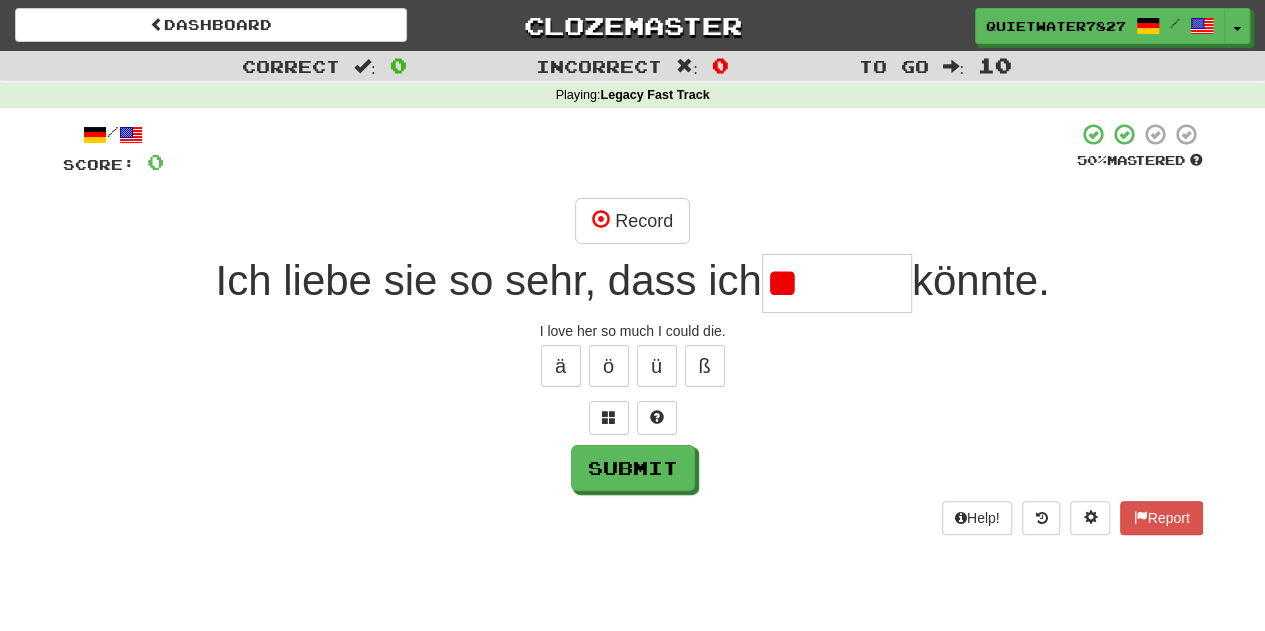 type on "*" 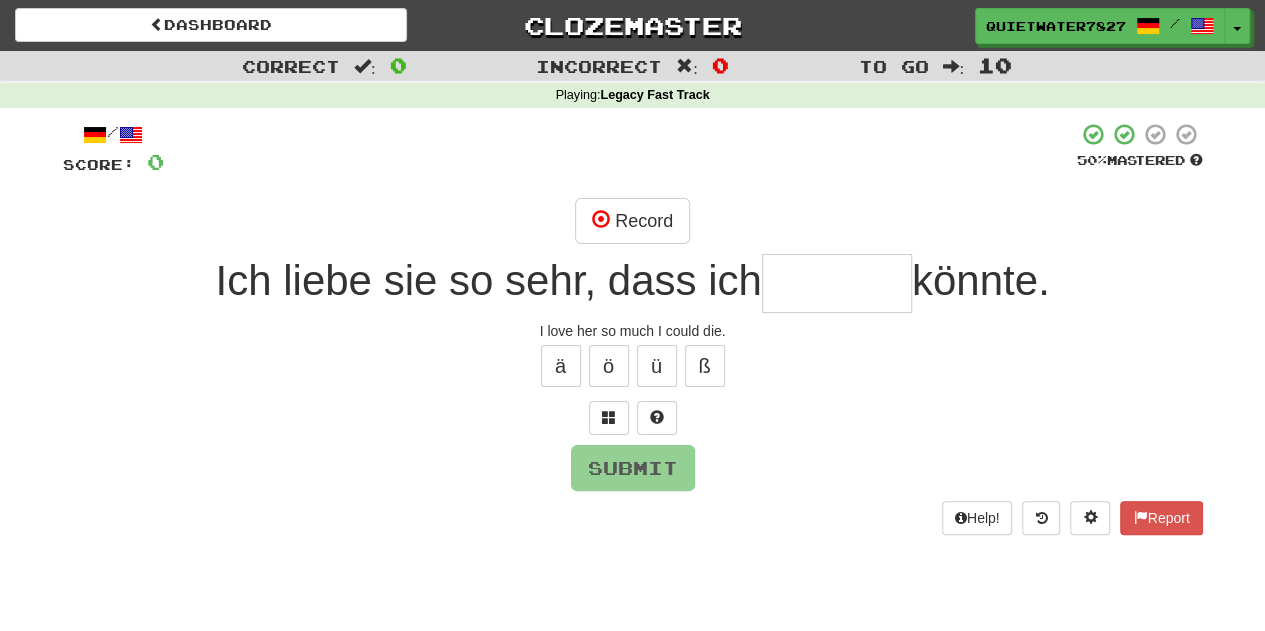 type on "*" 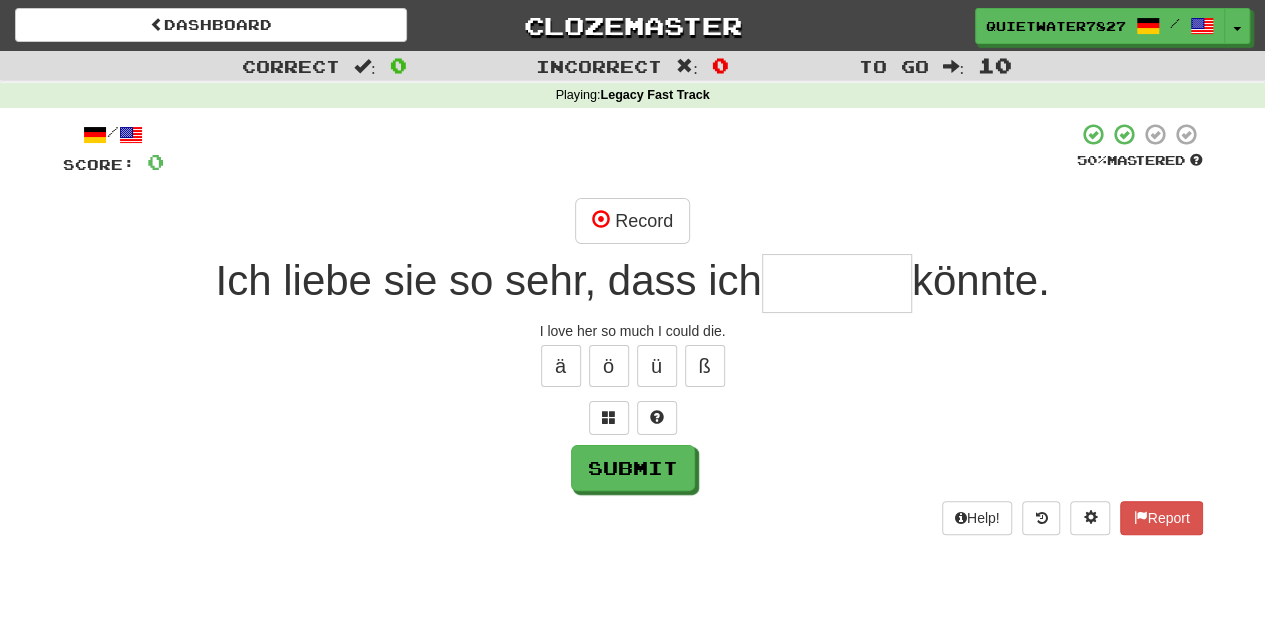 type on "*" 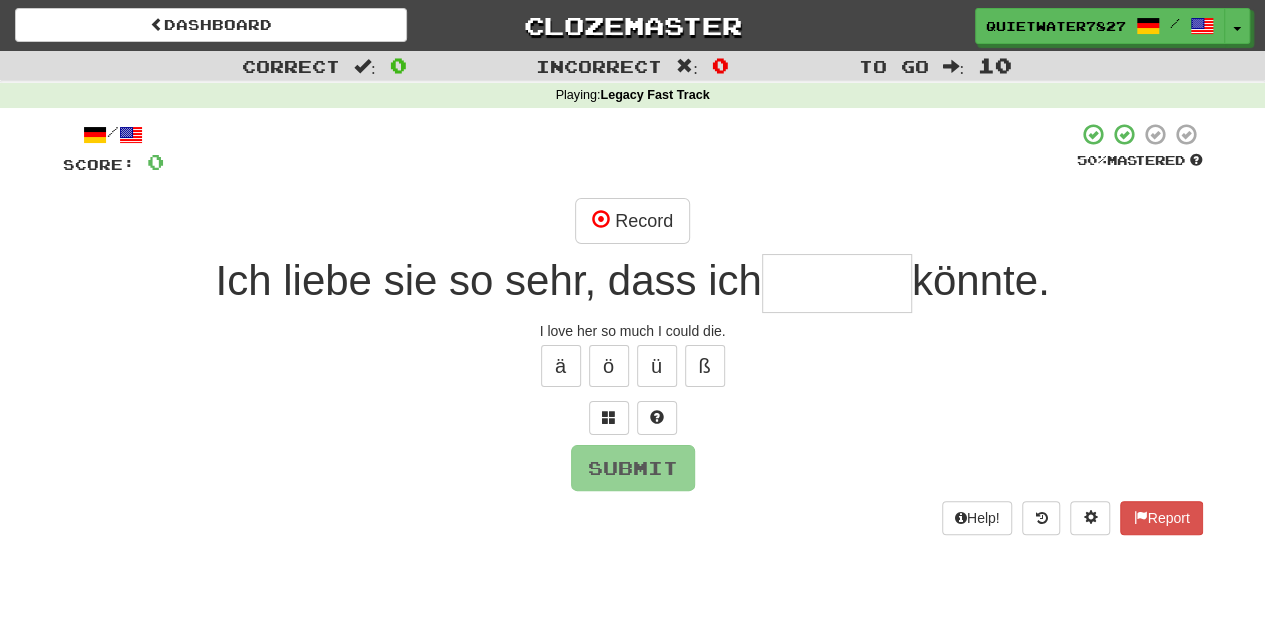 type on "*" 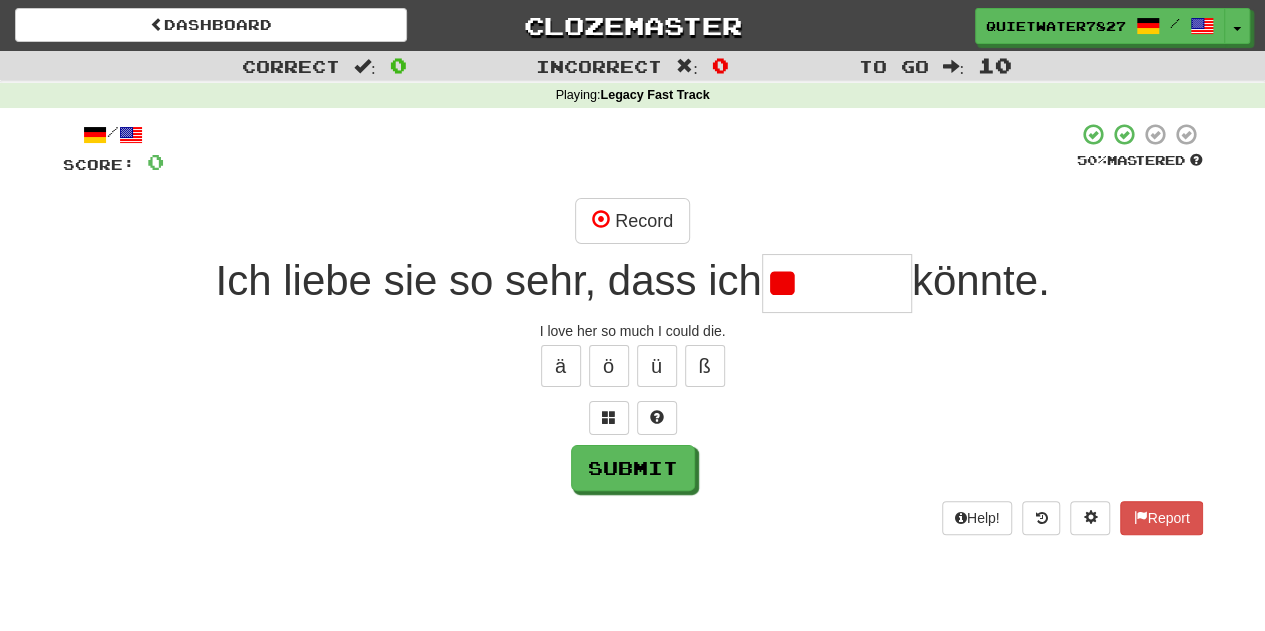 type on "*" 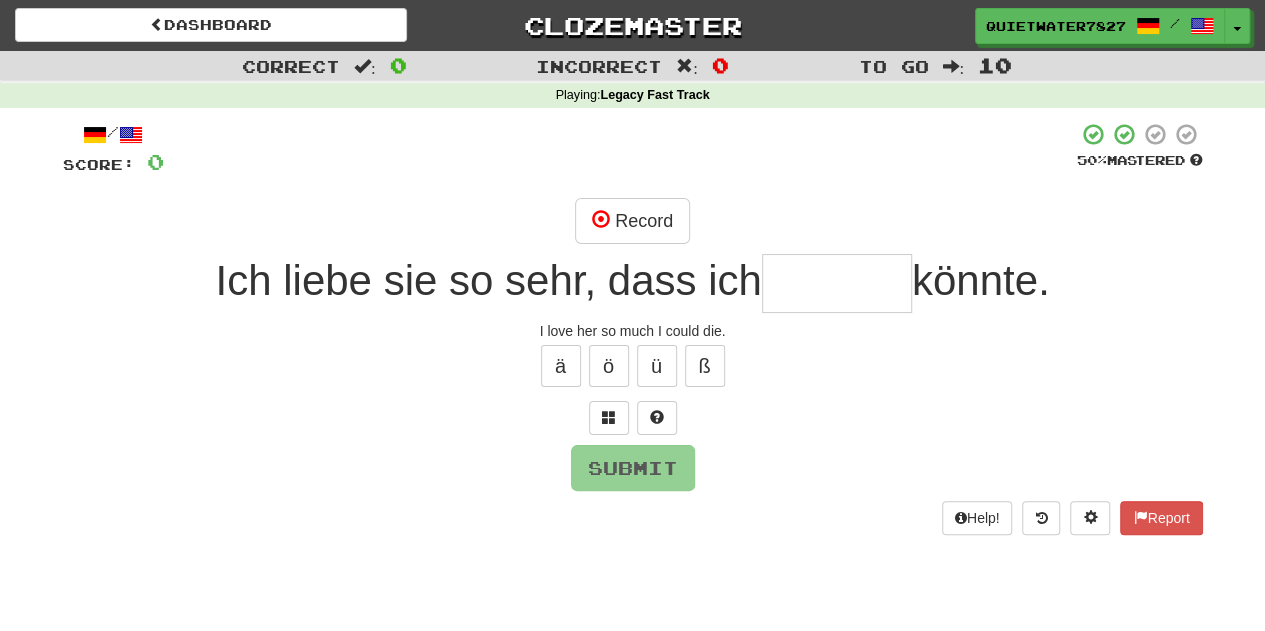 type on "*" 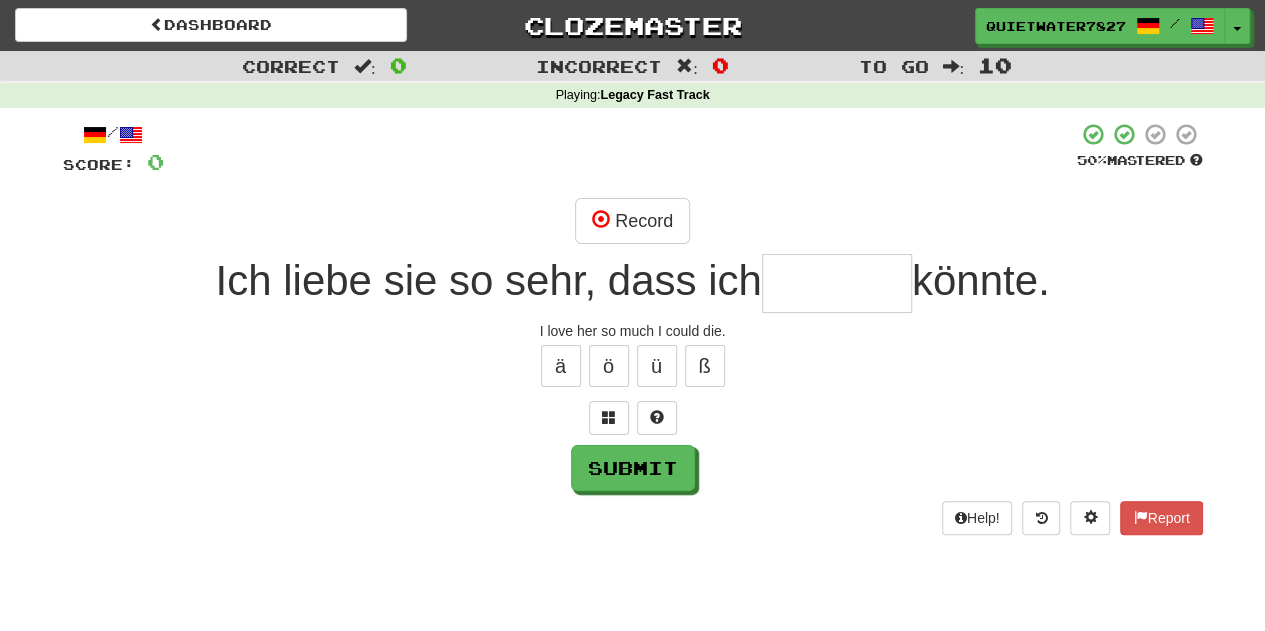 type on "*" 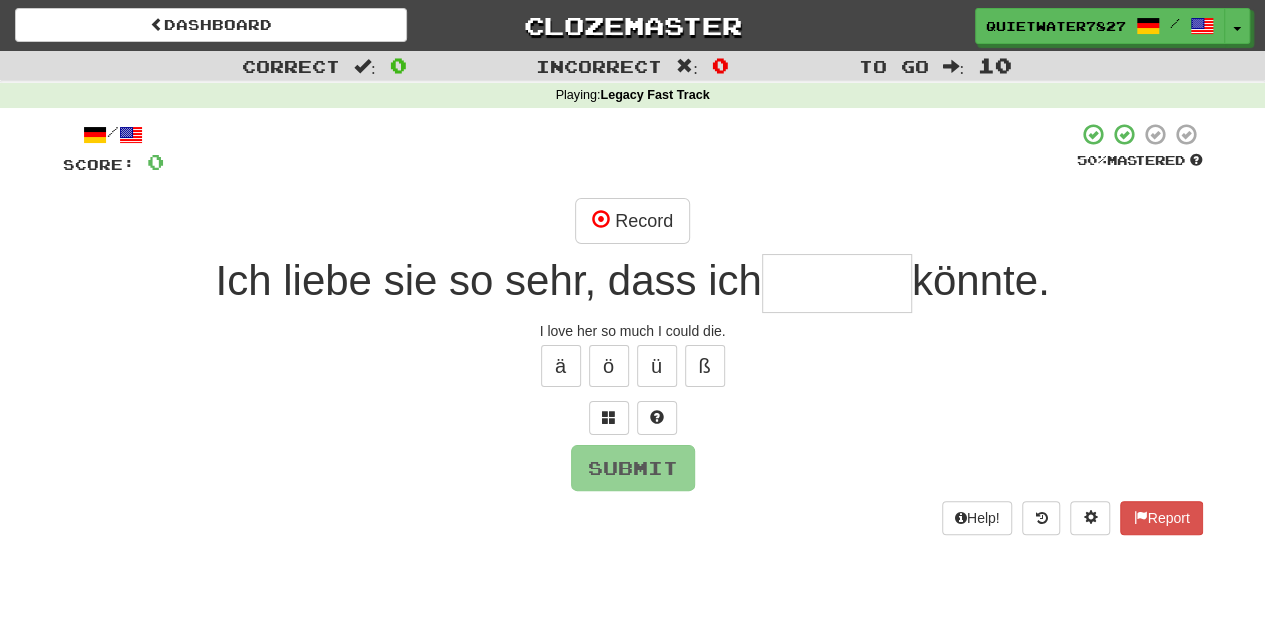 type on "*" 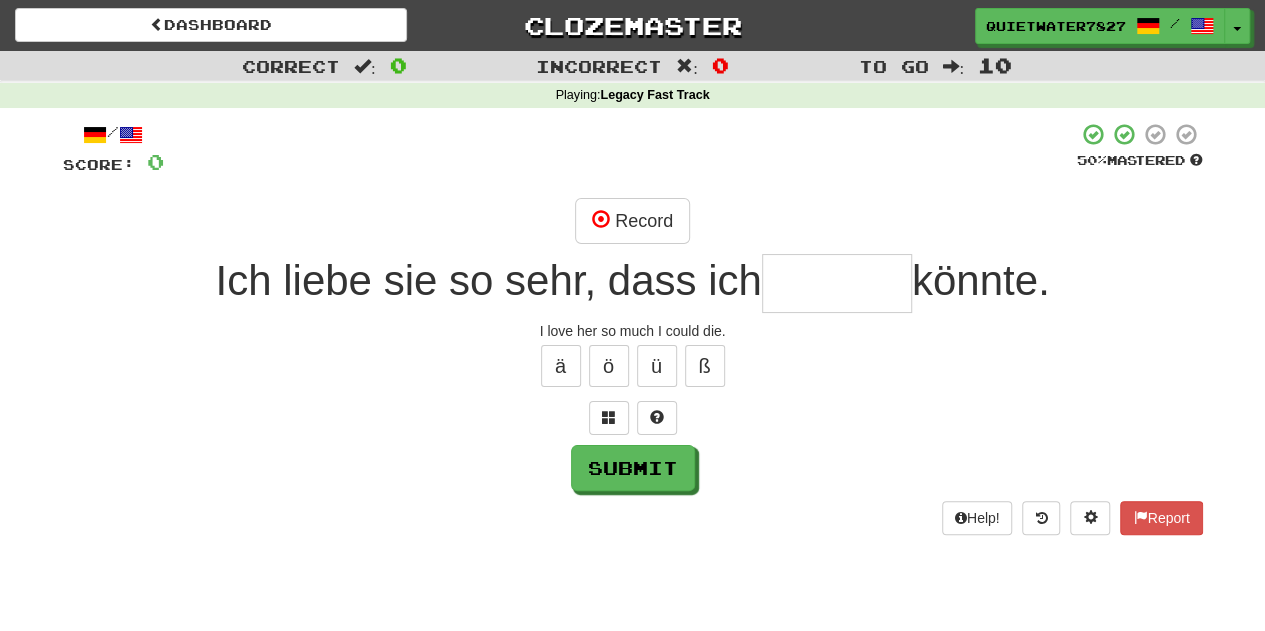 type on "*" 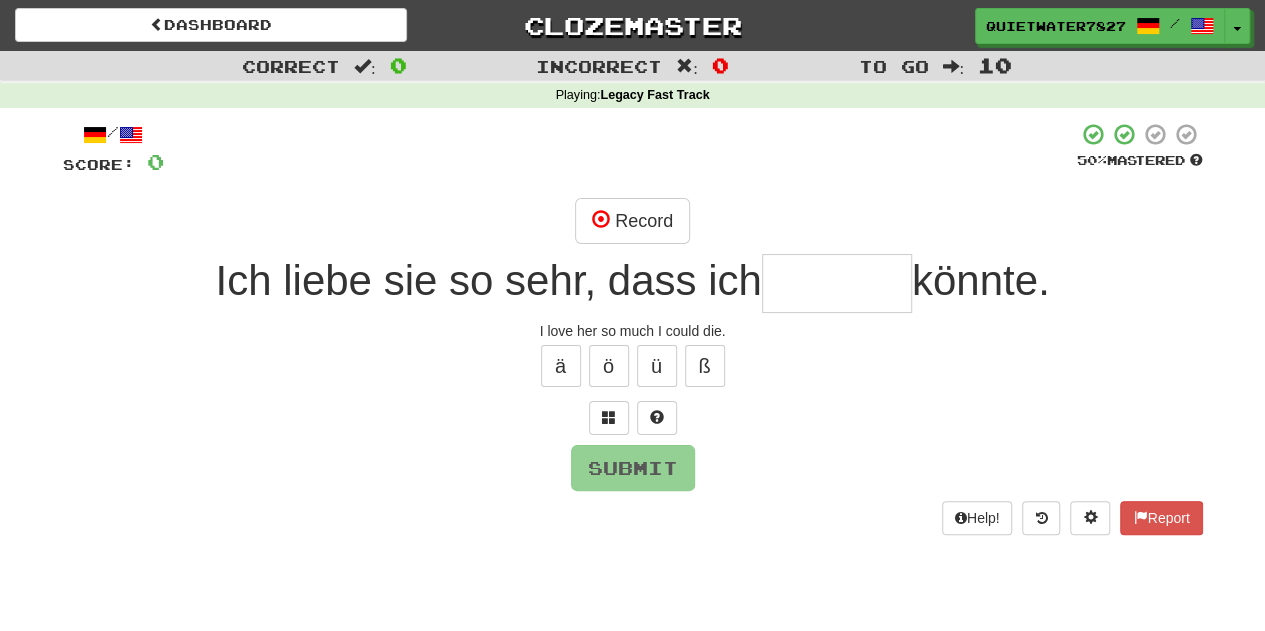 type on "*" 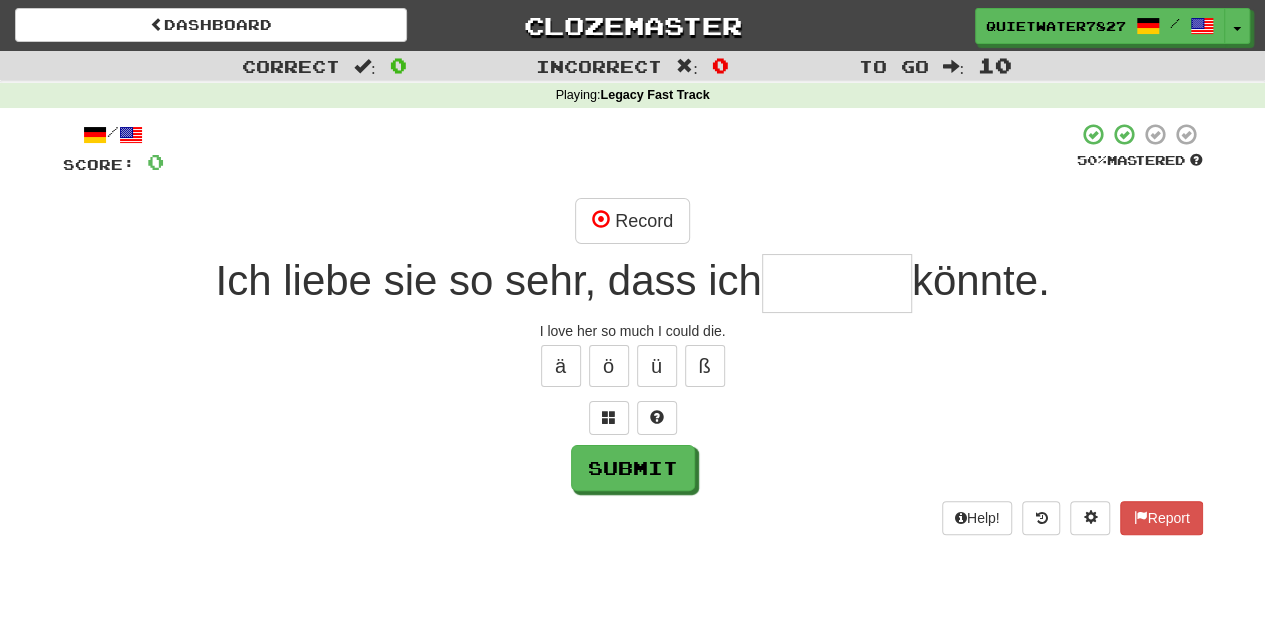 type on "*" 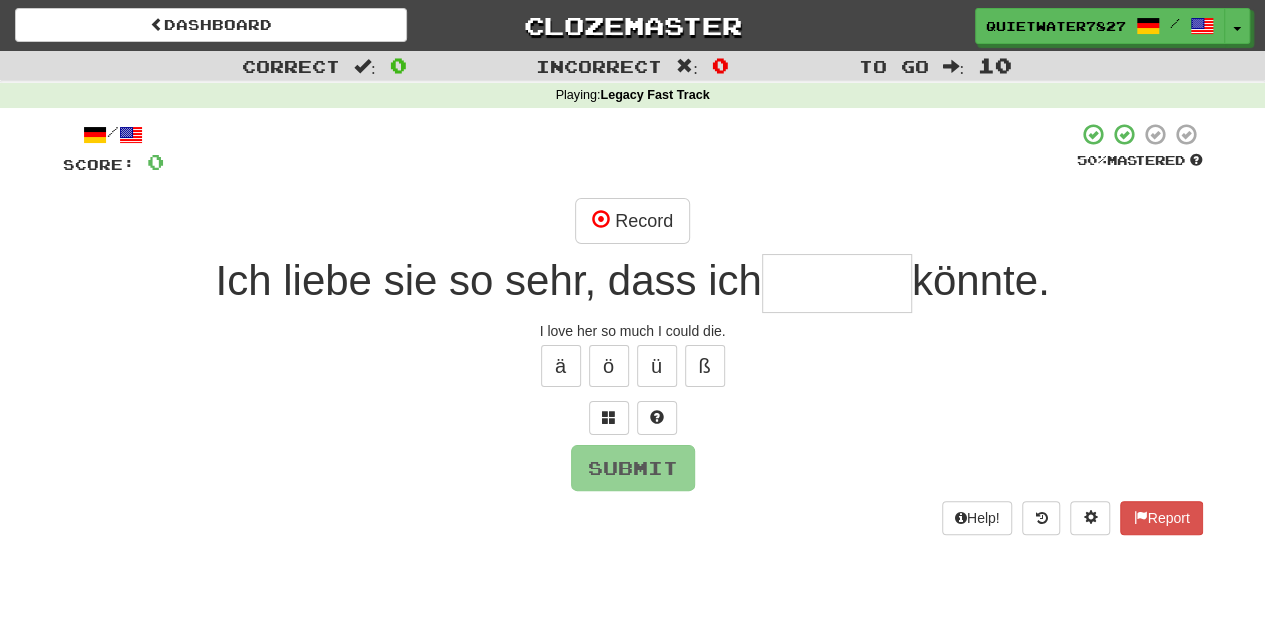 type on "*" 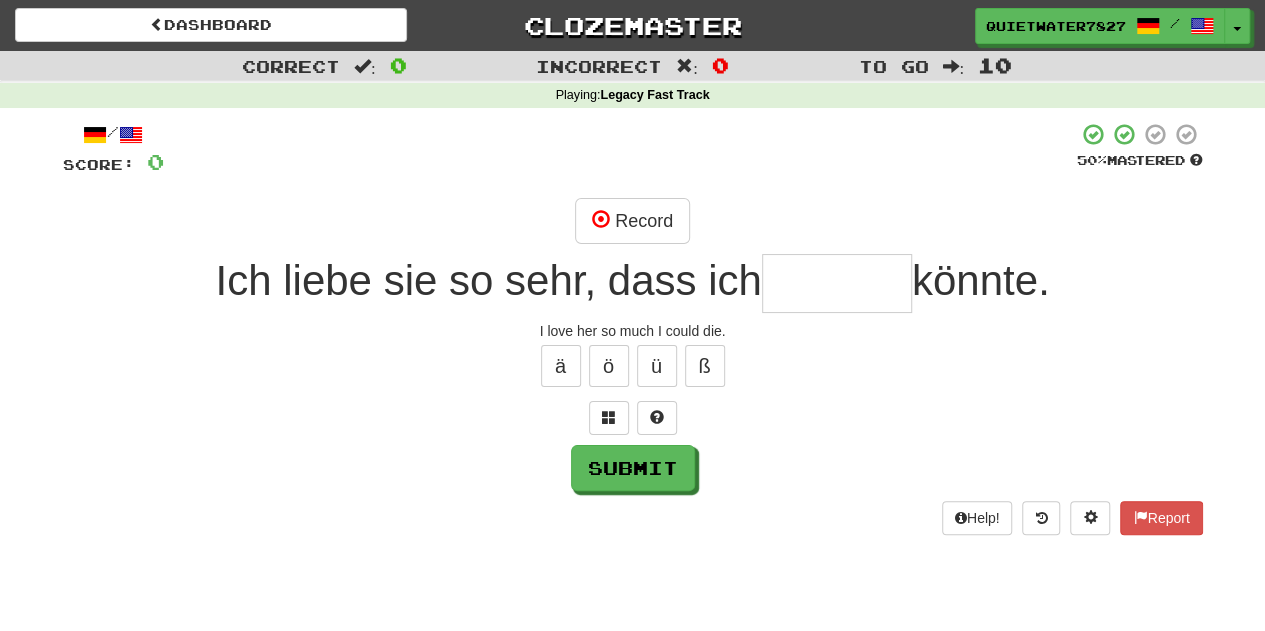 type on "*" 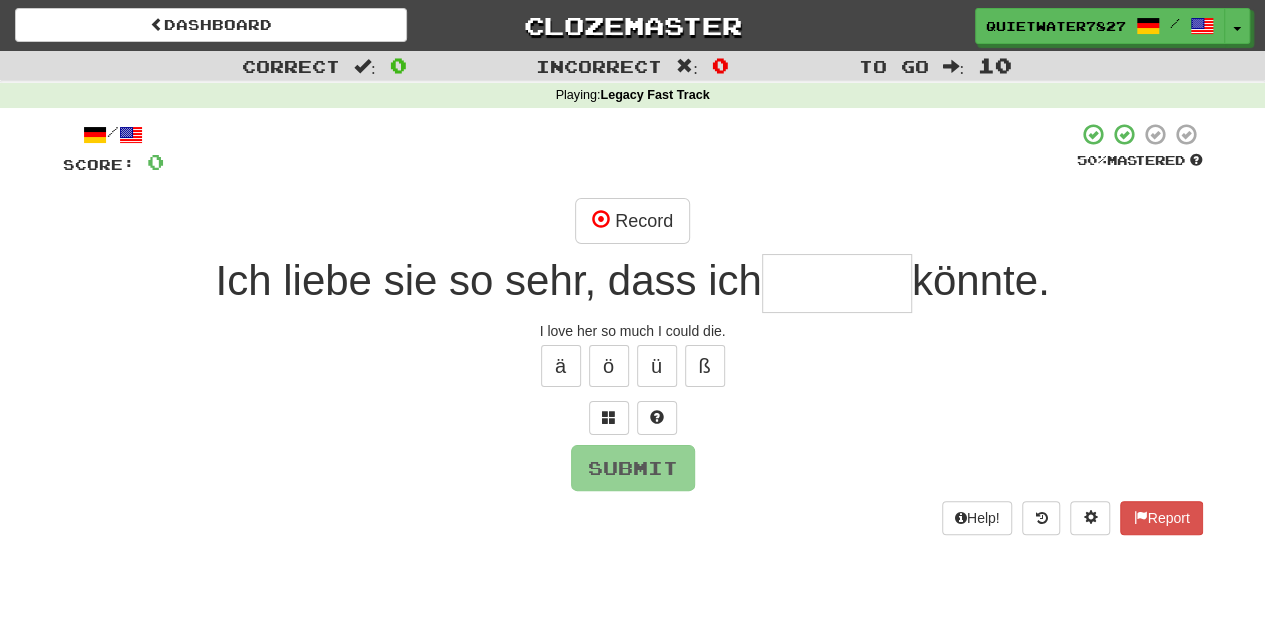 type on "*" 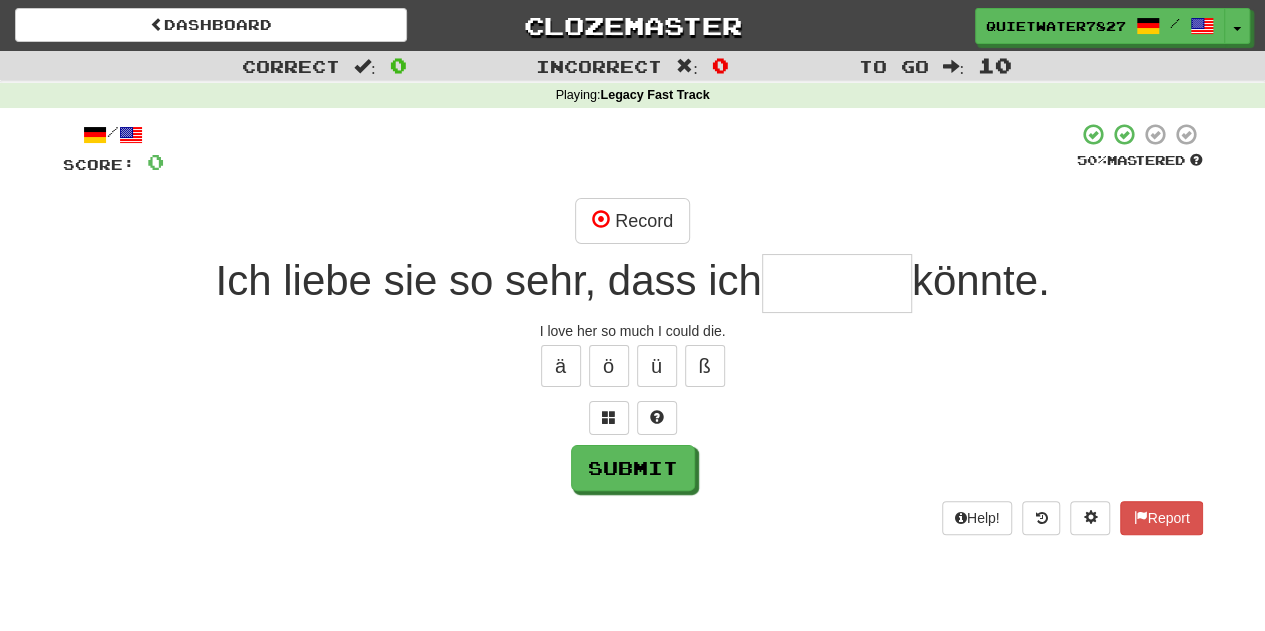 type on "*" 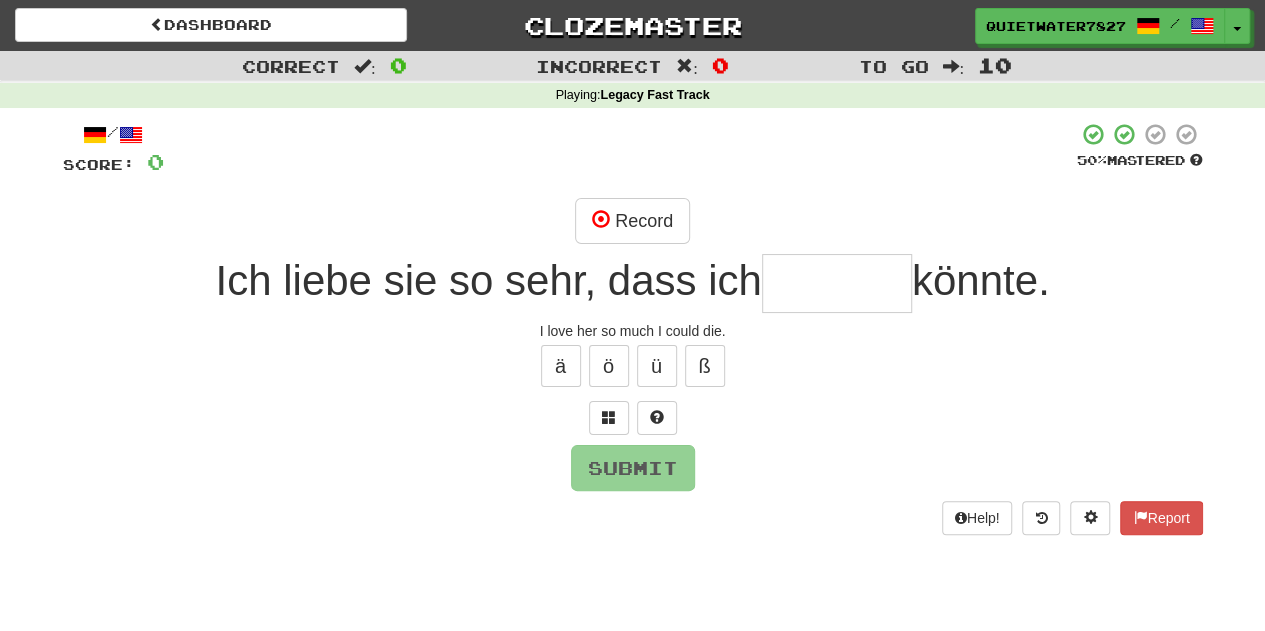 type on "*" 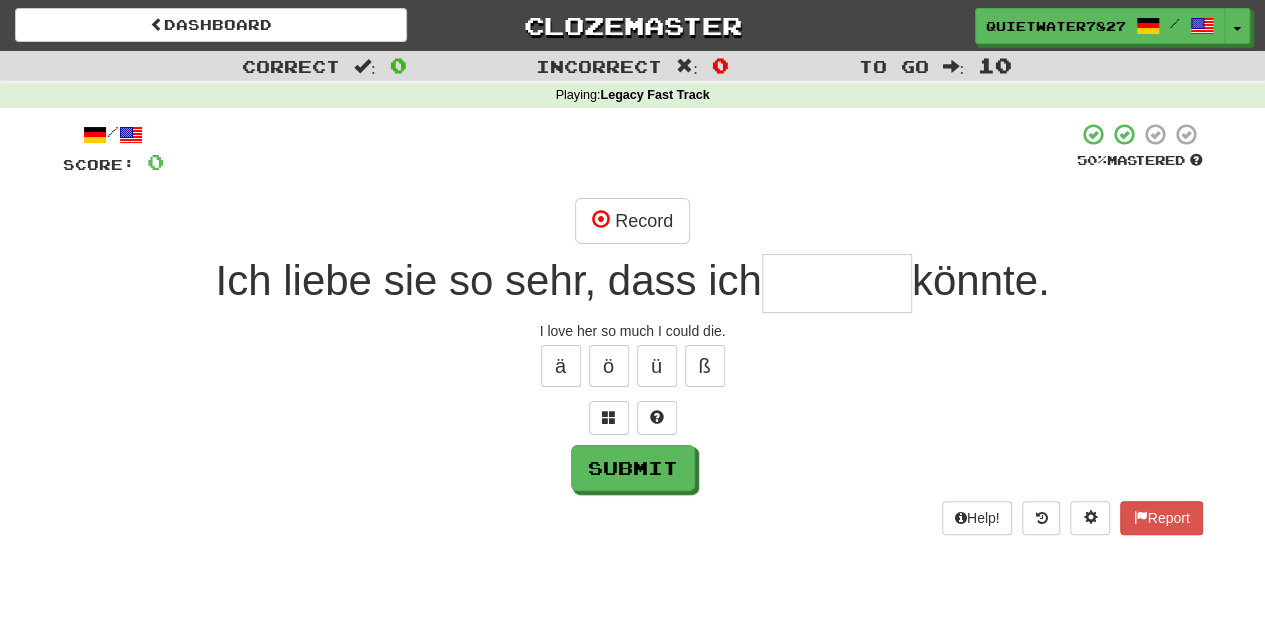 type on "*" 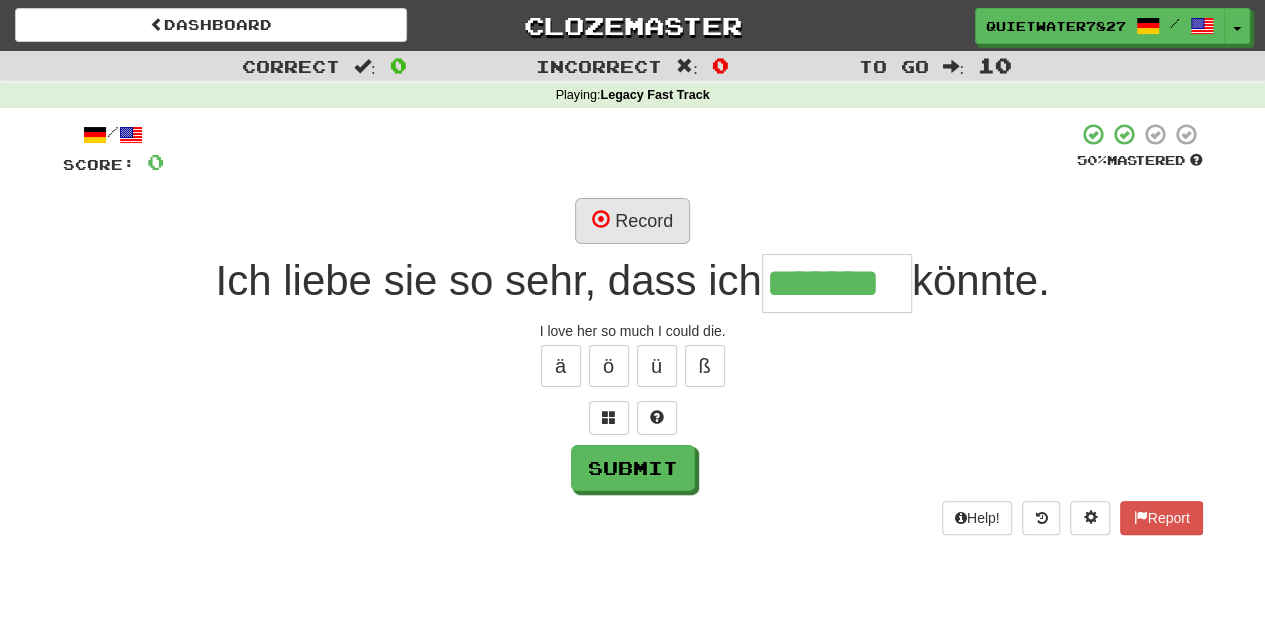type on "*******" 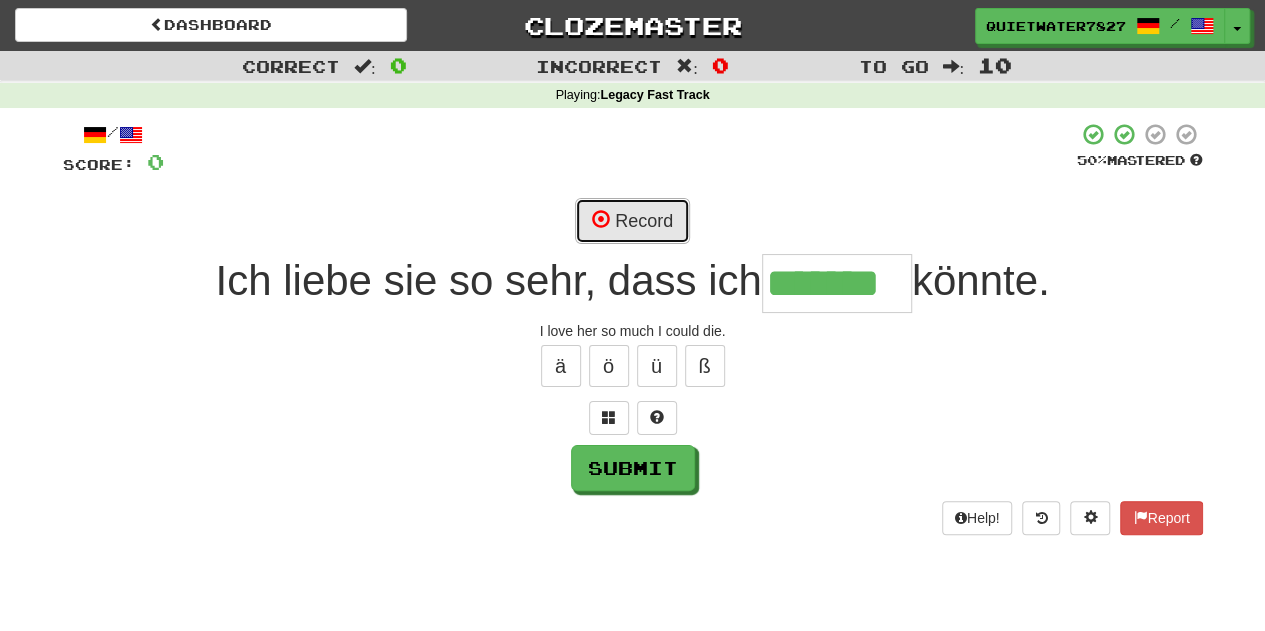 click on "Record" at bounding box center (632, 221) 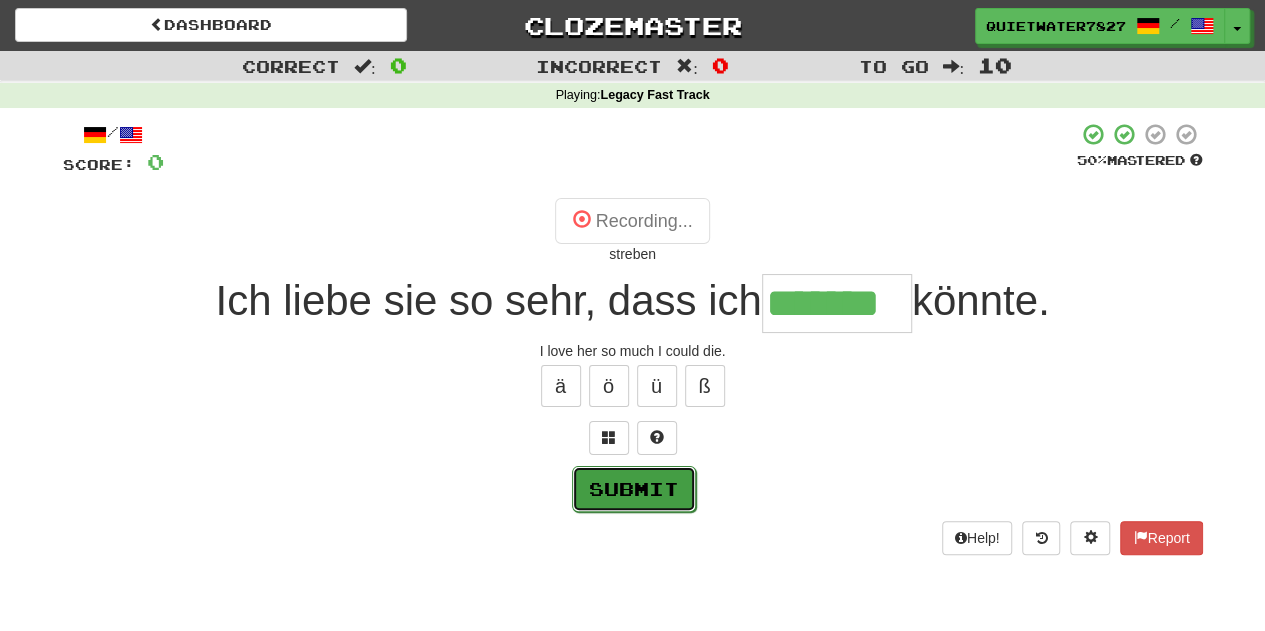 click on "Submit" at bounding box center [634, 489] 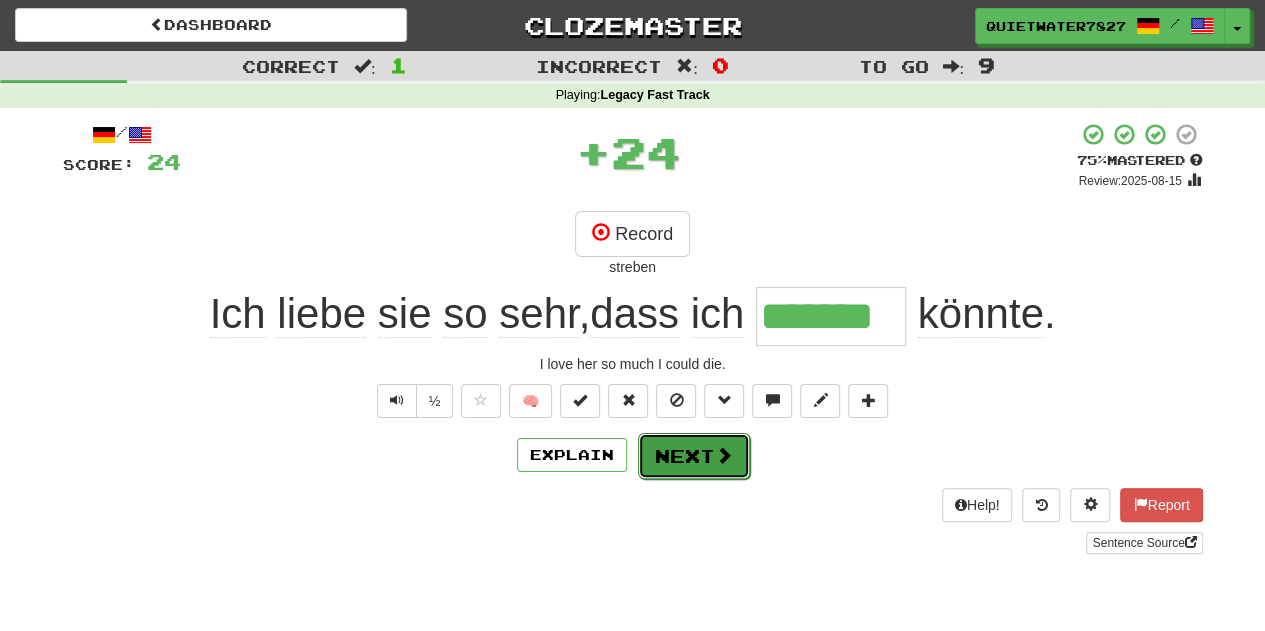 click on "Next" at bounding box center [694, 456] 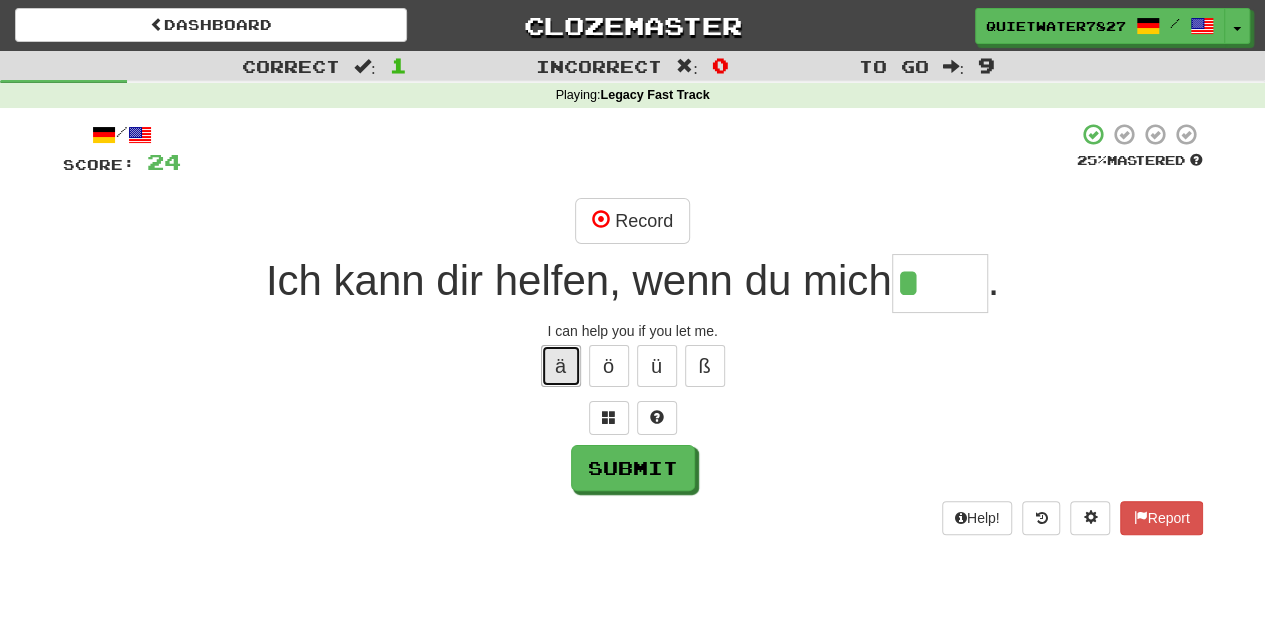click on "ä" at bounding box center [561, 366] 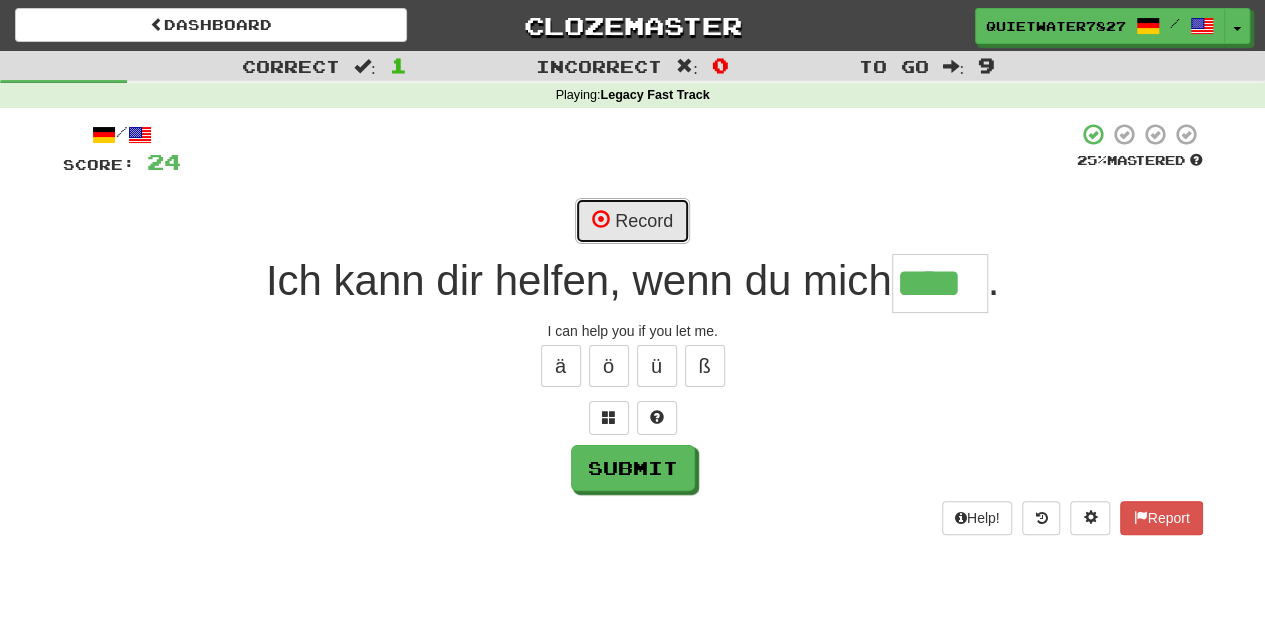click on "Record" at bounding box center [632, 221] 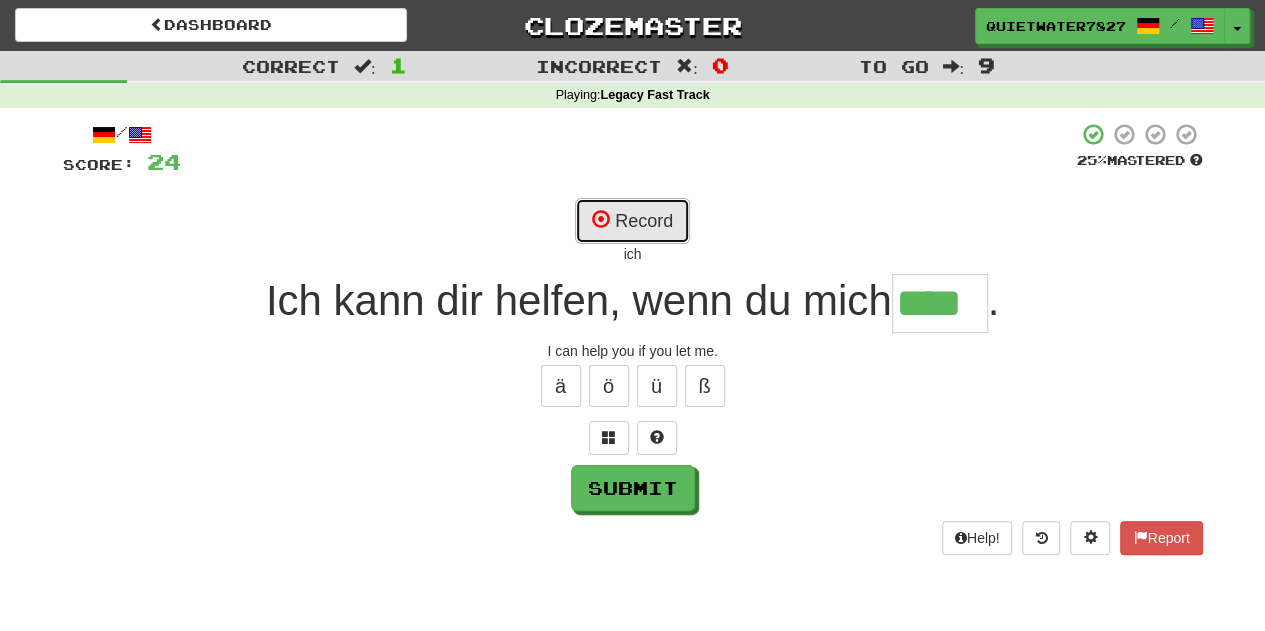 click on "Record" at bounding box center [632, 221] 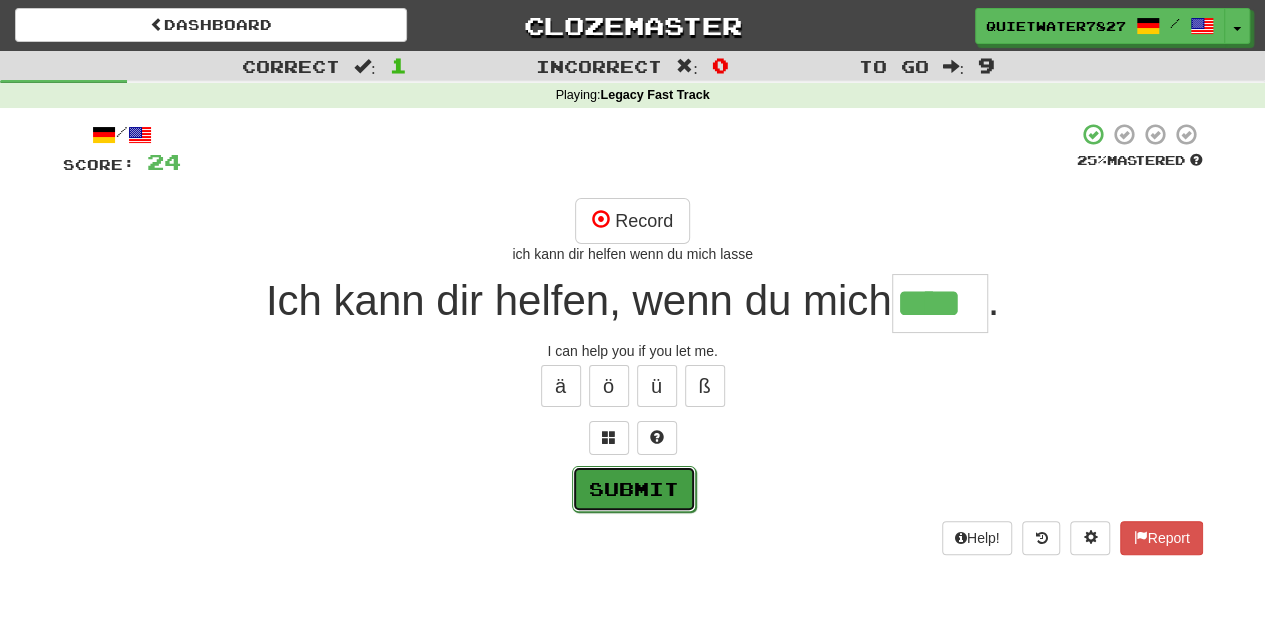 click on "Submit" at bounding box center (634, 489) 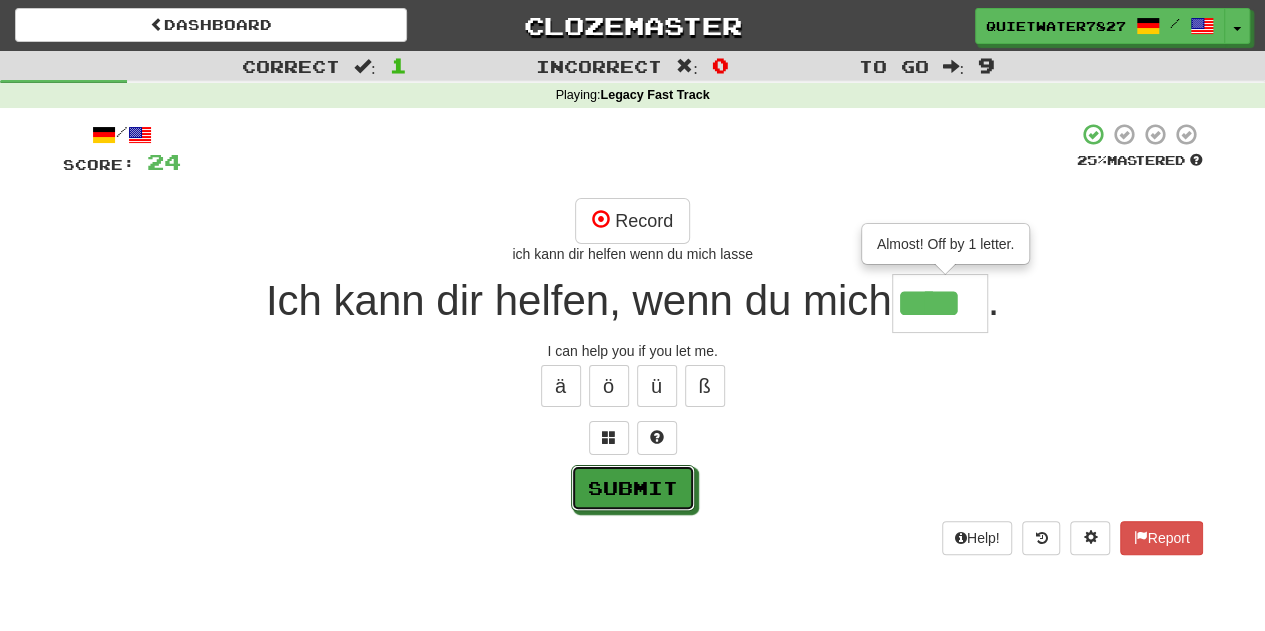 drag, startPoint x: 663, startPoint y: 477, endPoint x: 978, endPoint y: 294, distance: 364.29932 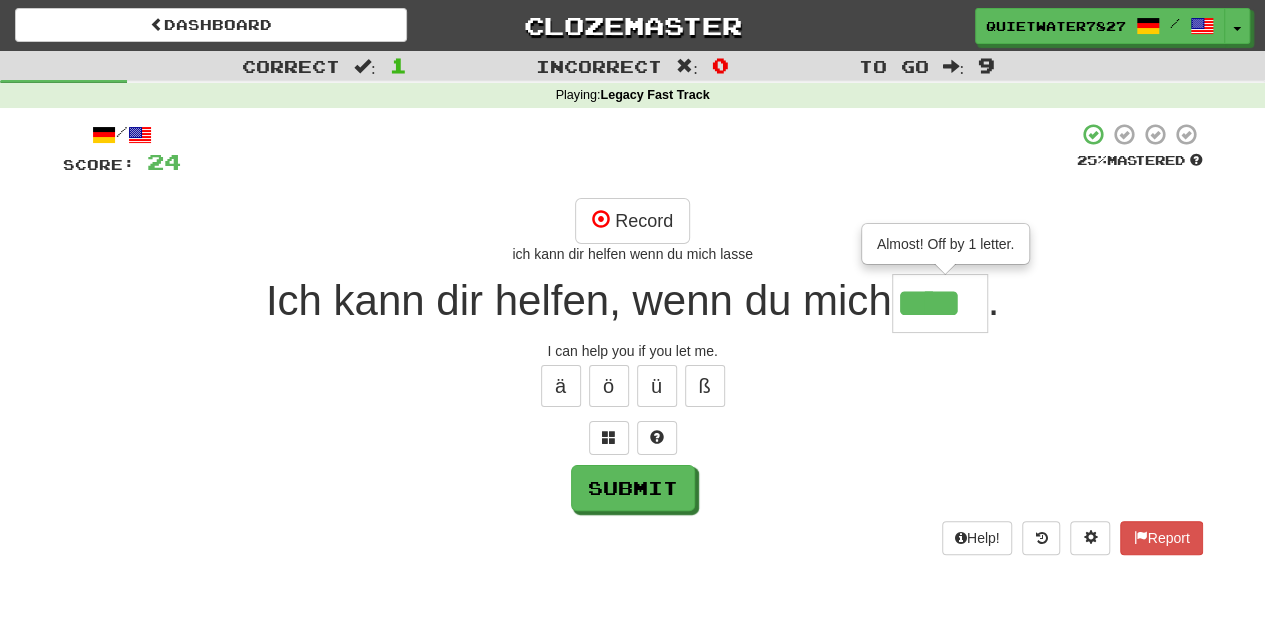 click on "****" at bounding box center [940, 303] 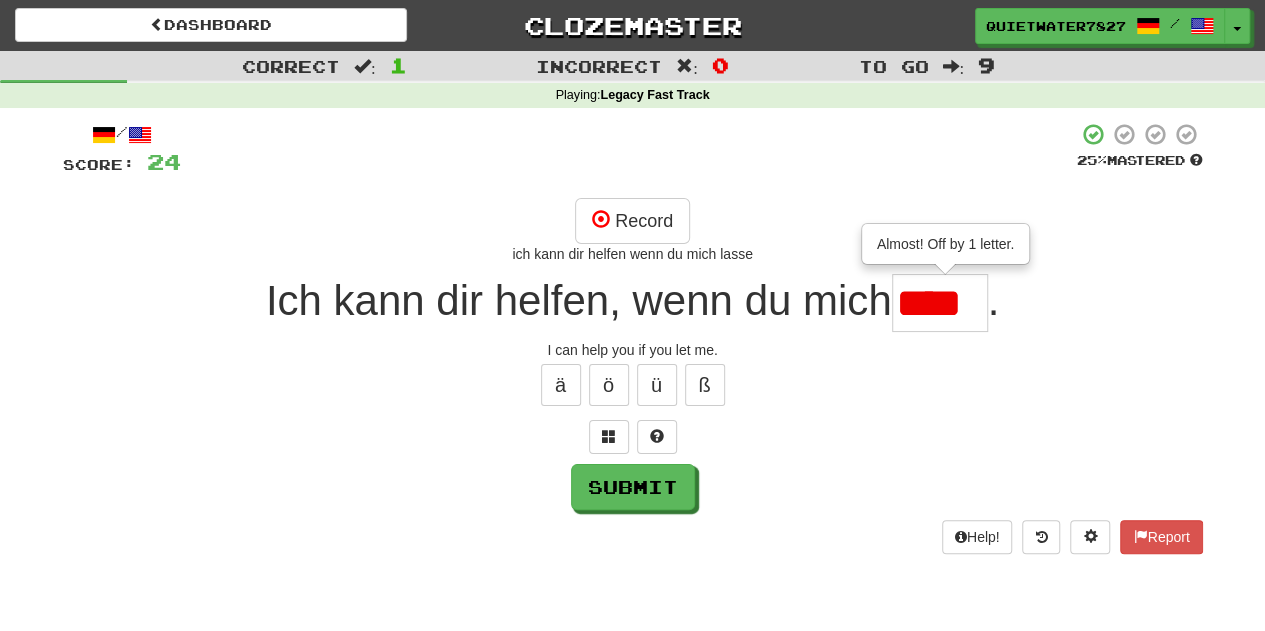 scroll, scrollTop: 0, scrollLeft: 0, axis: both 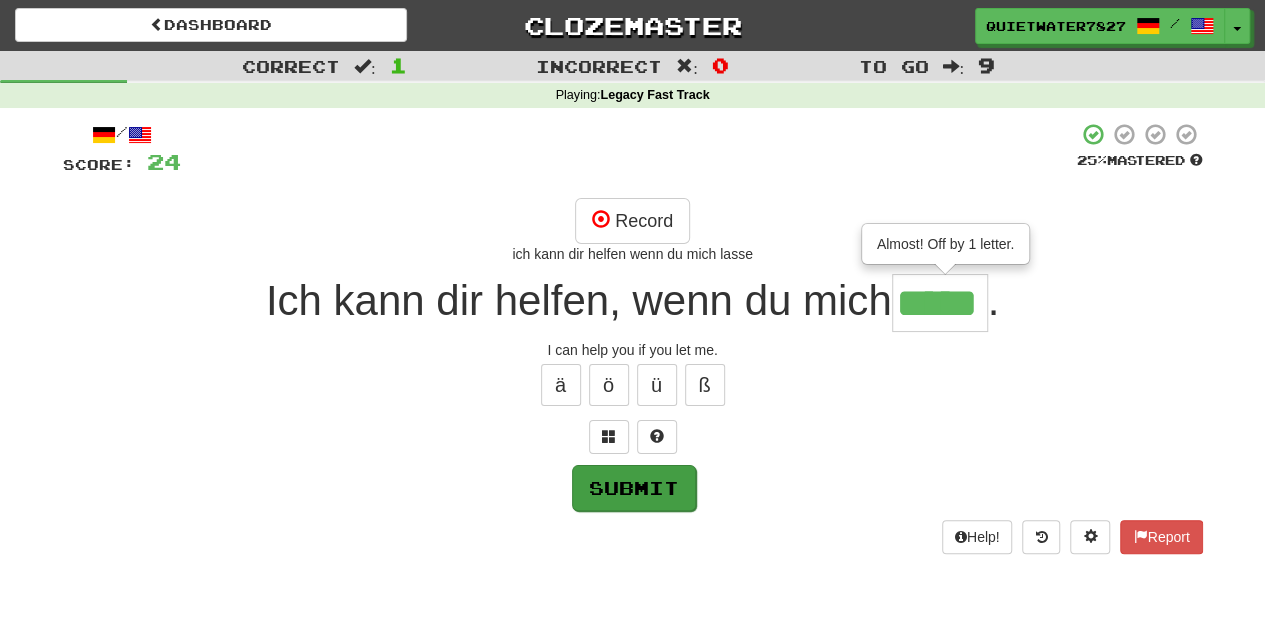 type on "*****" 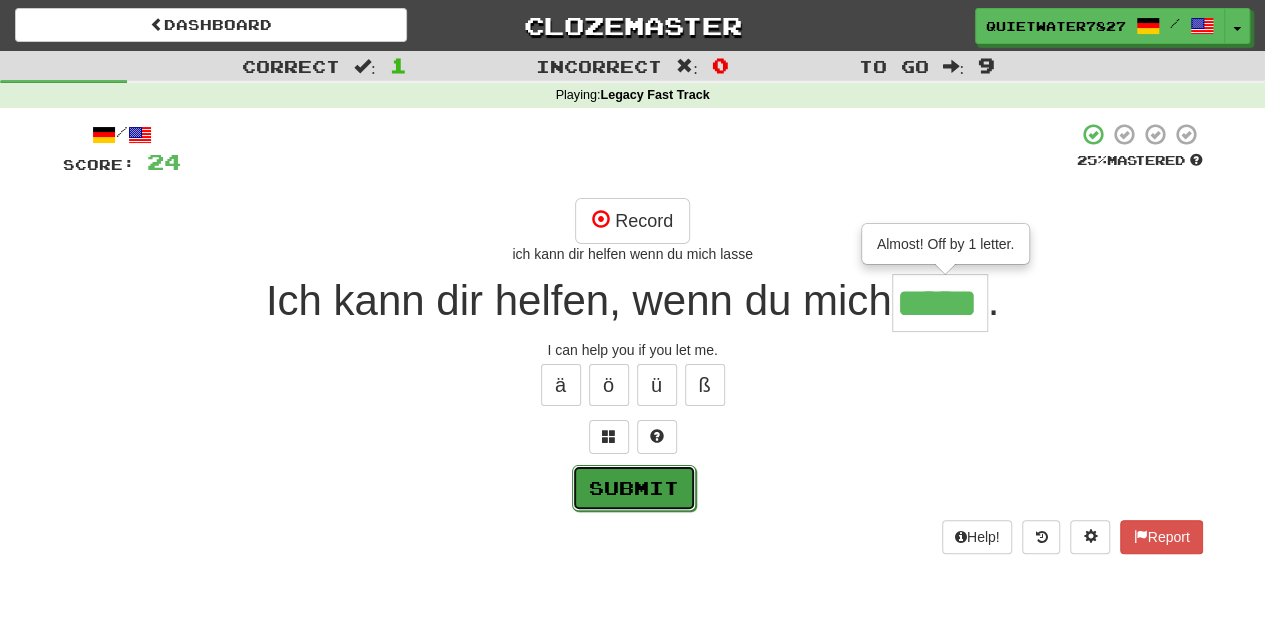 click on "Submit" at bounding box center (634, 488) 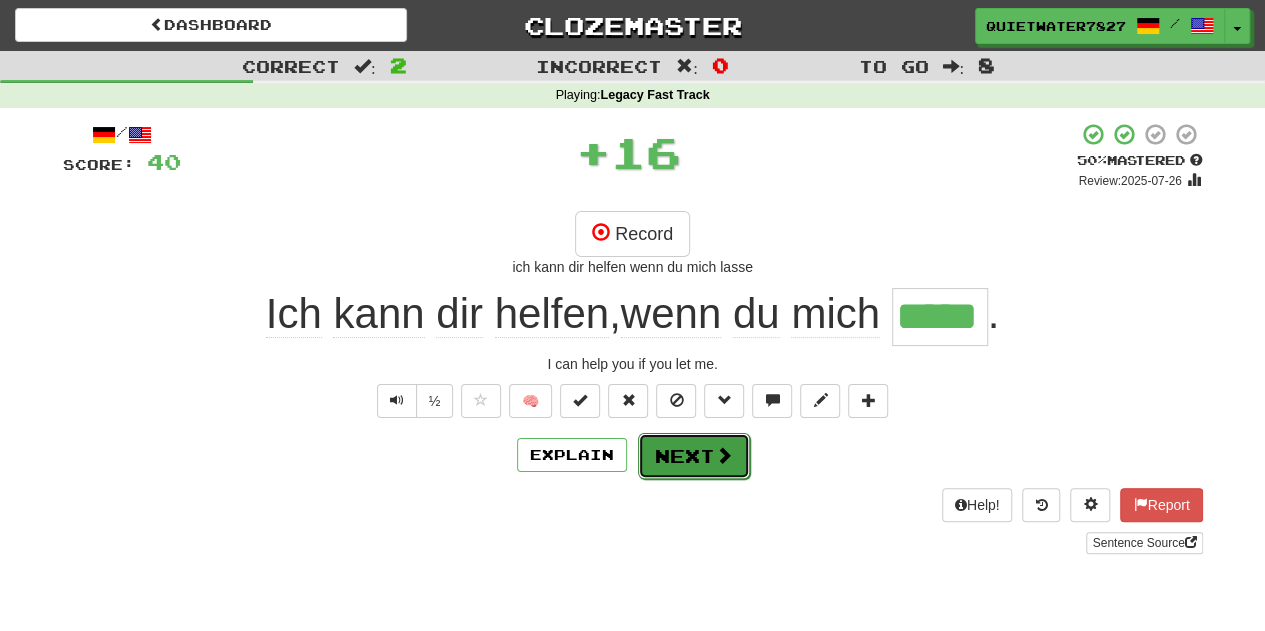 click on "Next" at bounding box center [694, 456] 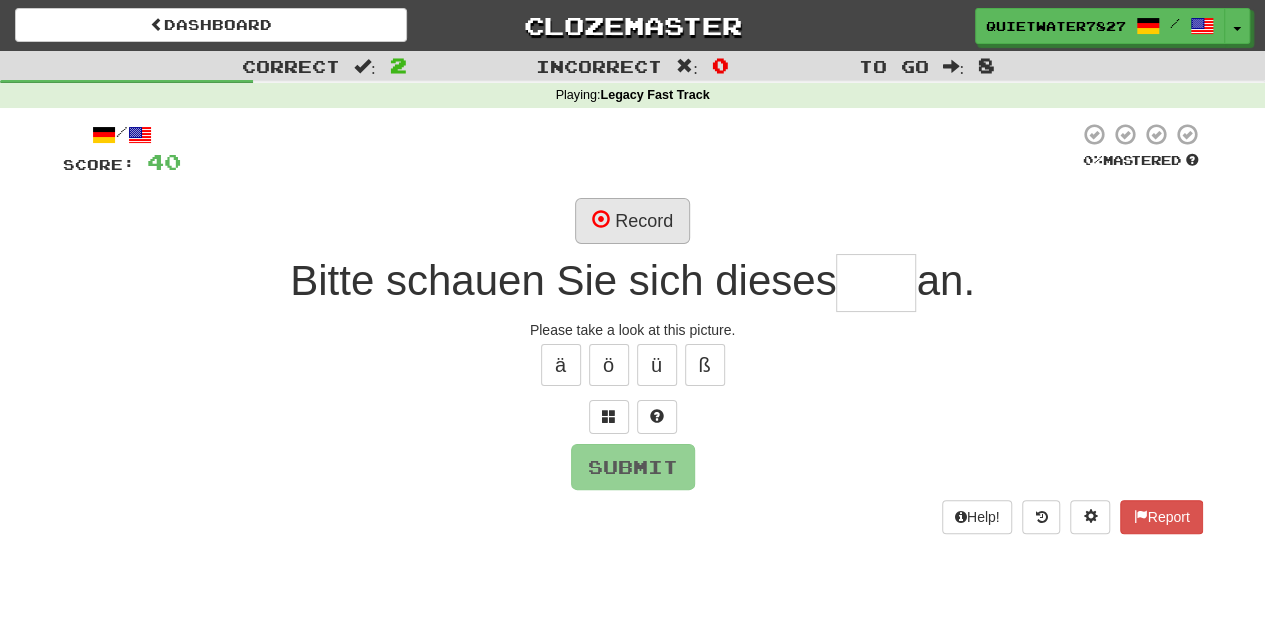 type on "*" 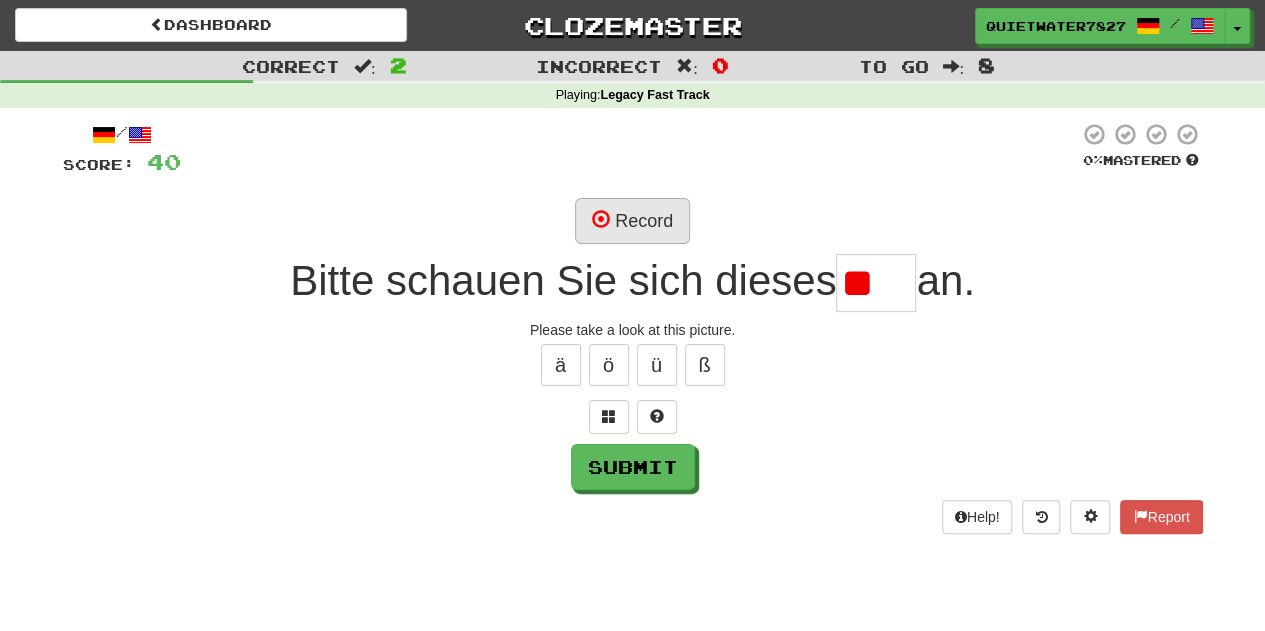 type on "*" 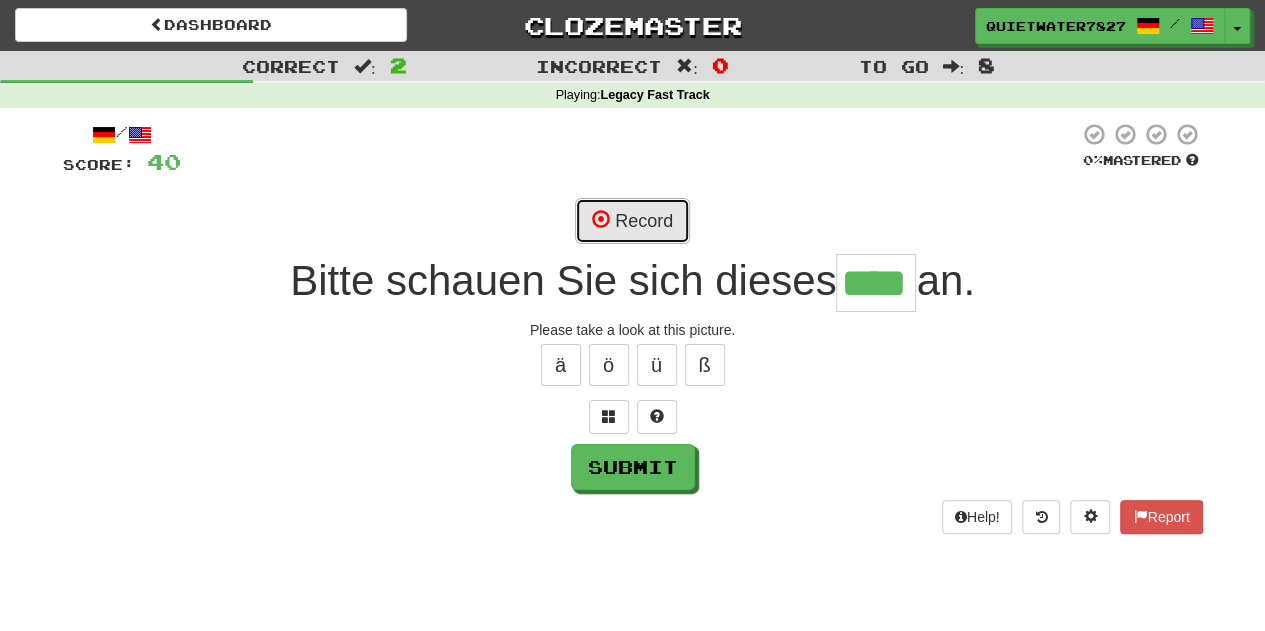 click on "Record" at bounding box center (632, 221) 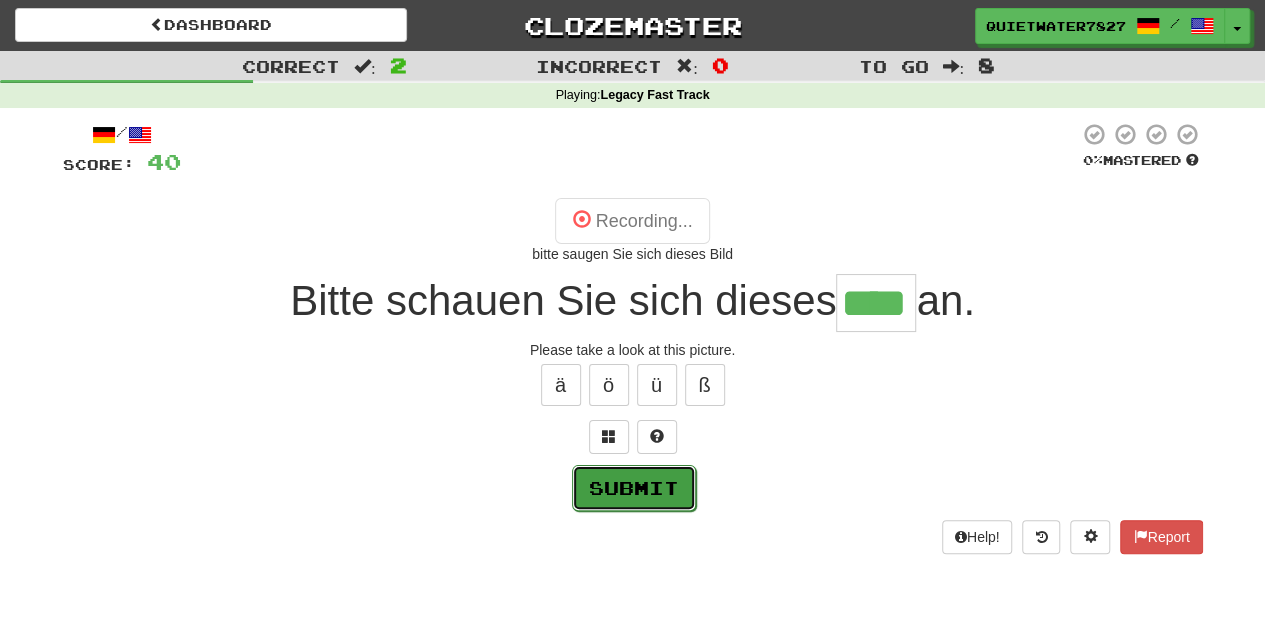 click on "Submit" at bounding box center [634, 488] 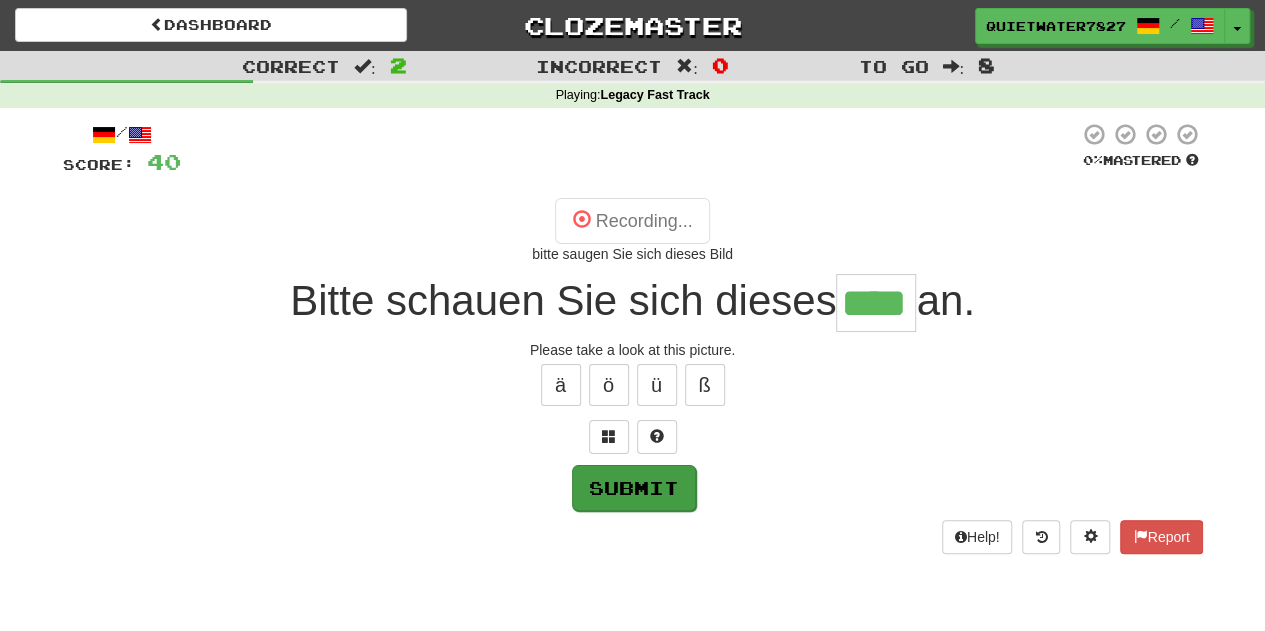 type on "****" 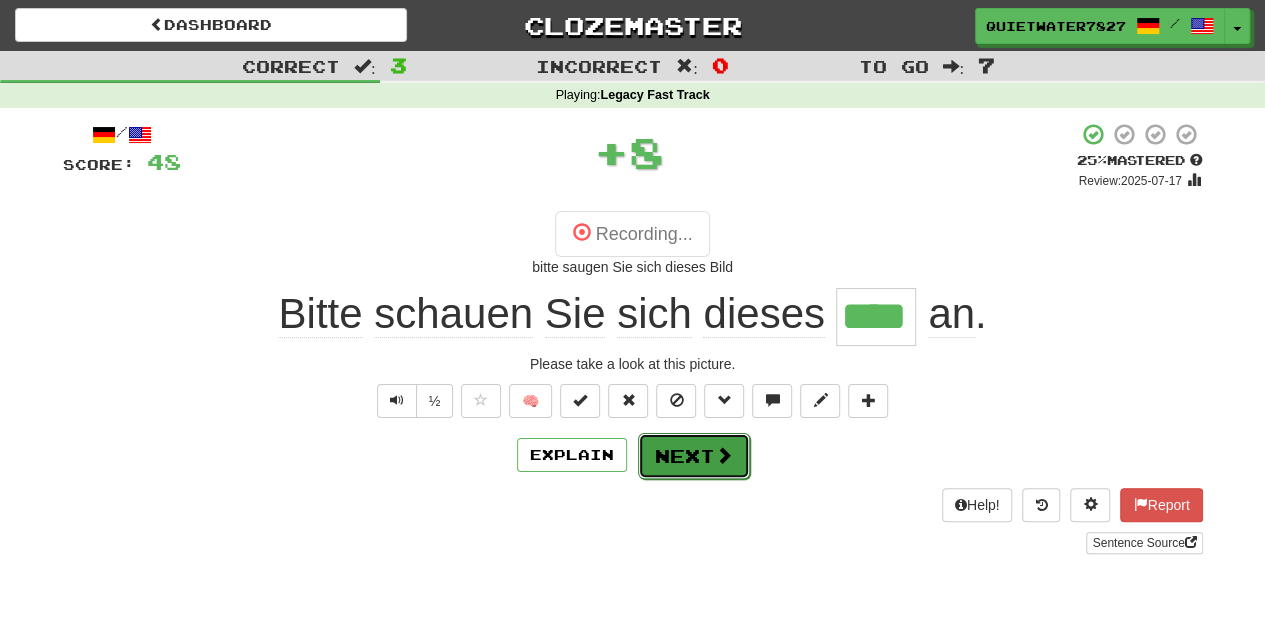 click on "Next" at bounding box center (694, 456) 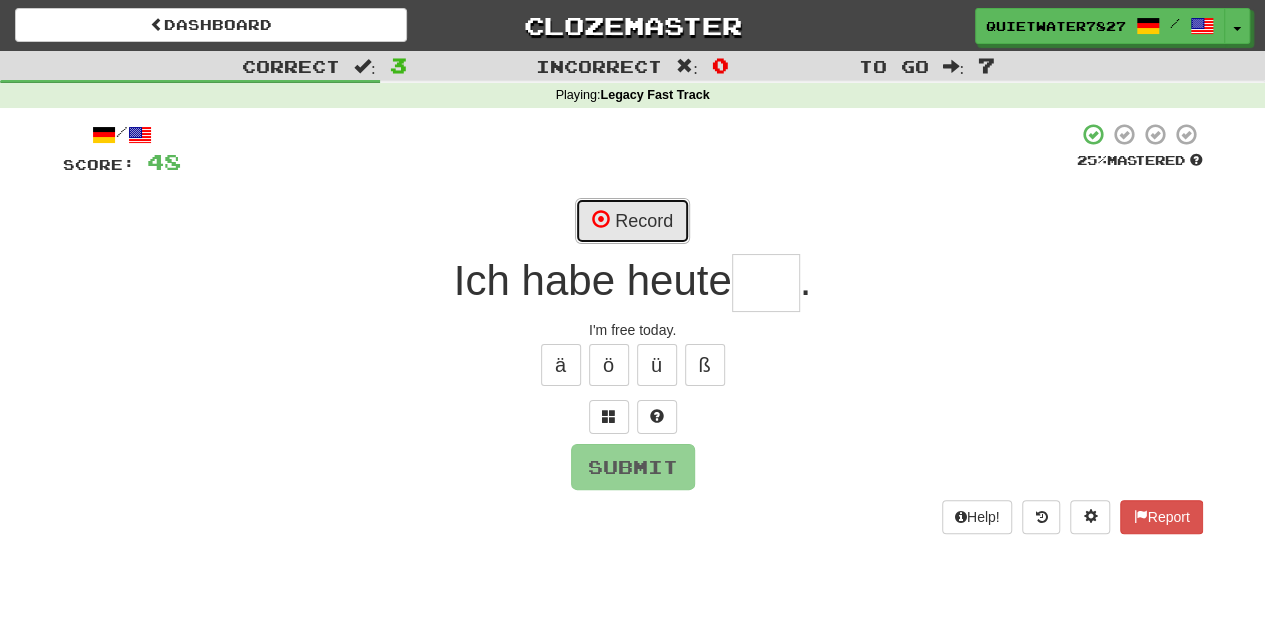 click on "Record" at bounding box center (632, 221) 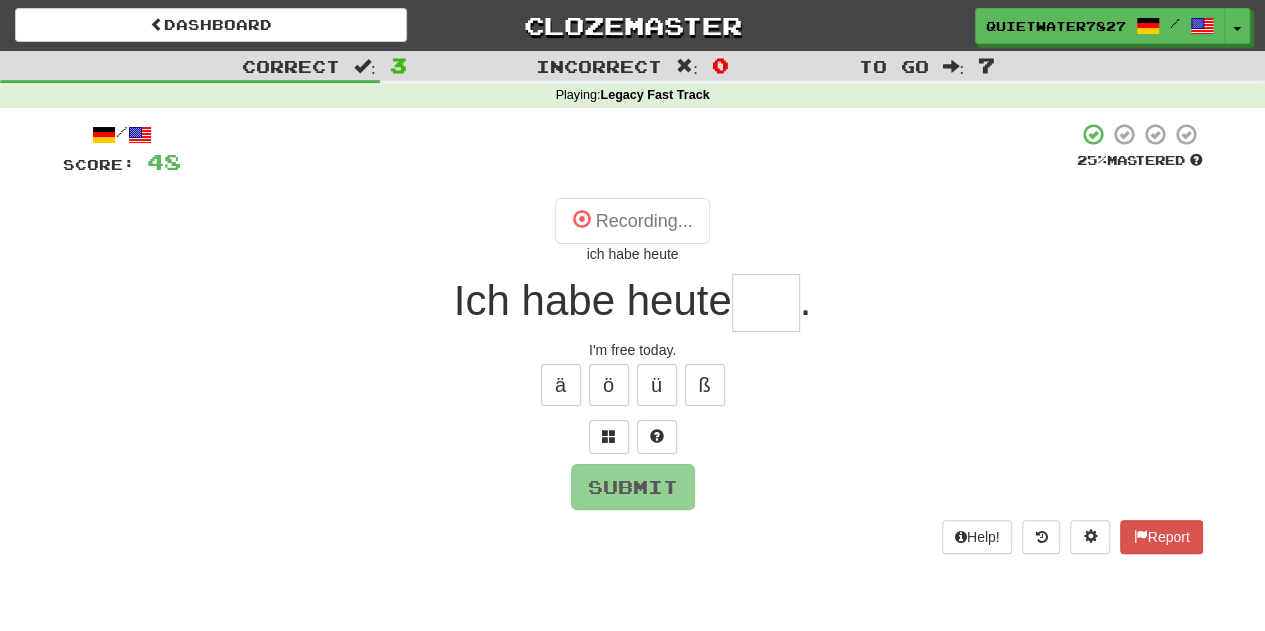 type on "****" 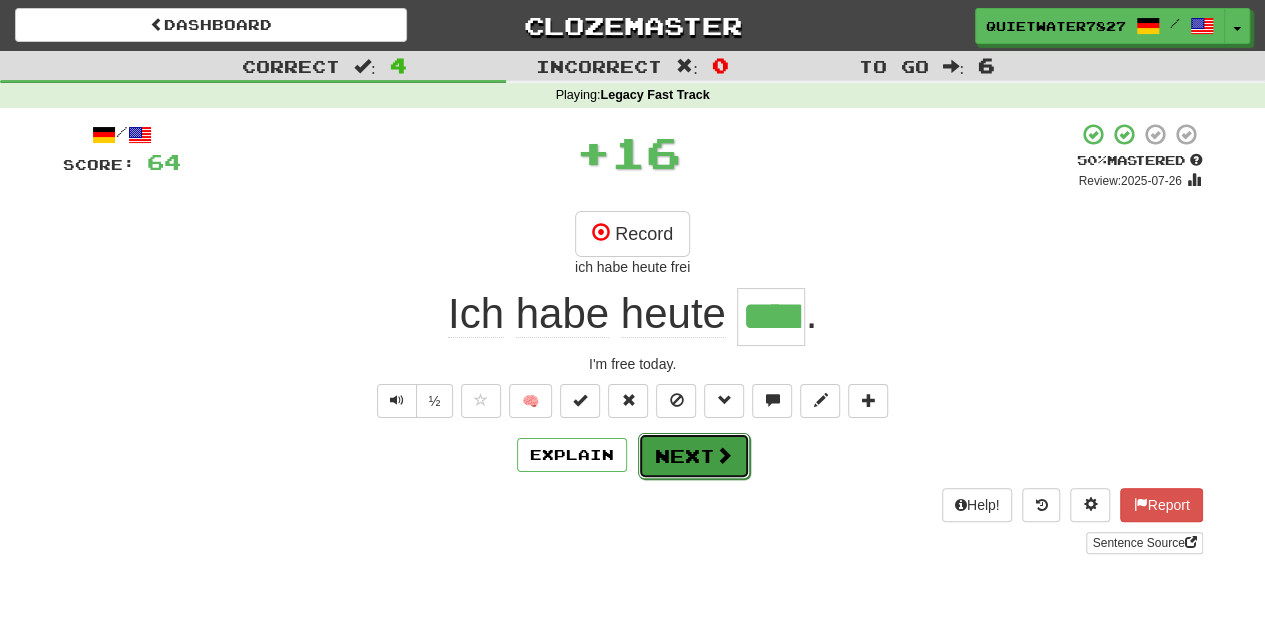click on "Next" at bounding box center (694, 456) 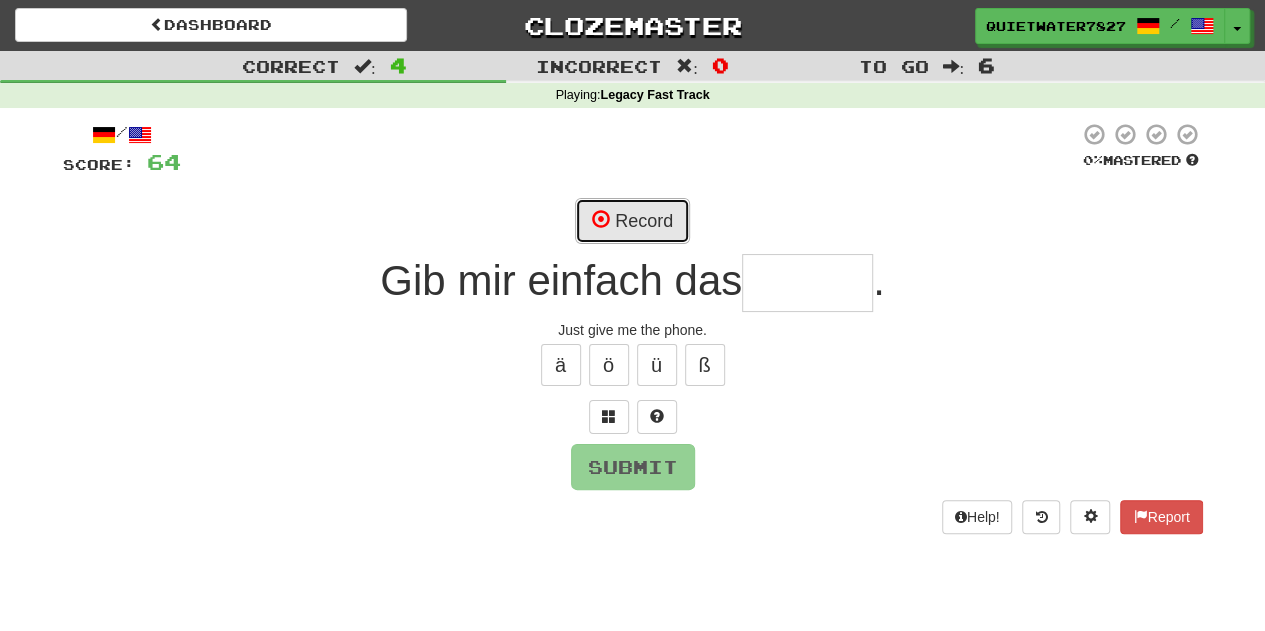 click on "Record" at bounding box center [632, 221] 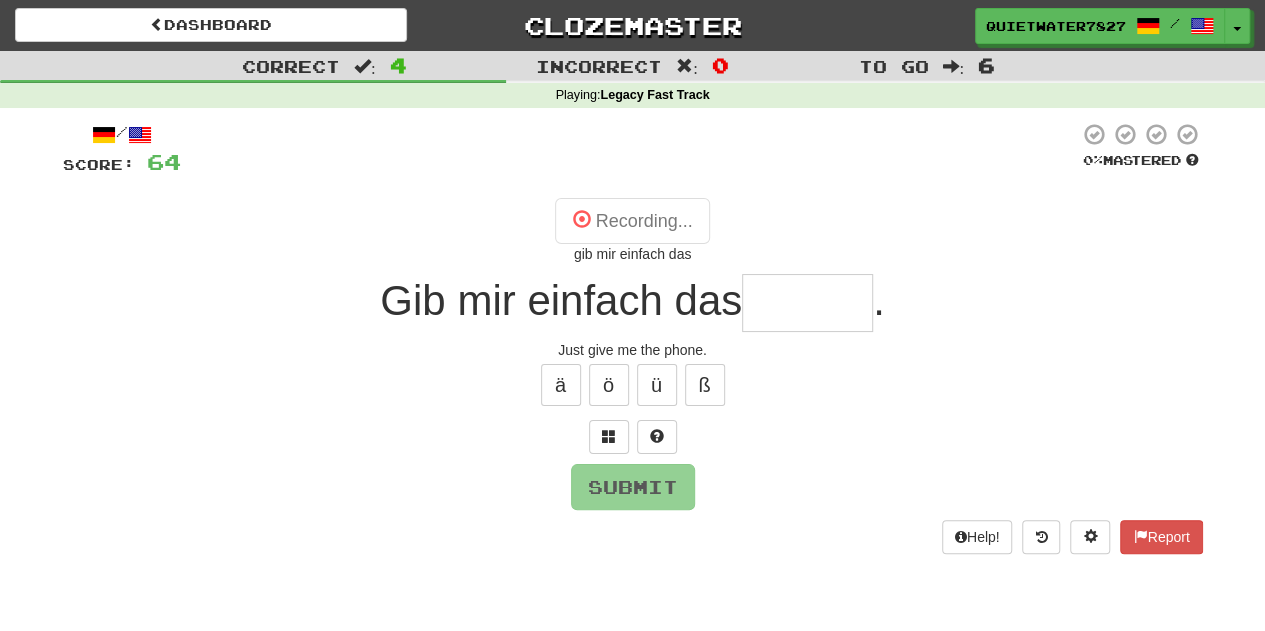 type on "*****" 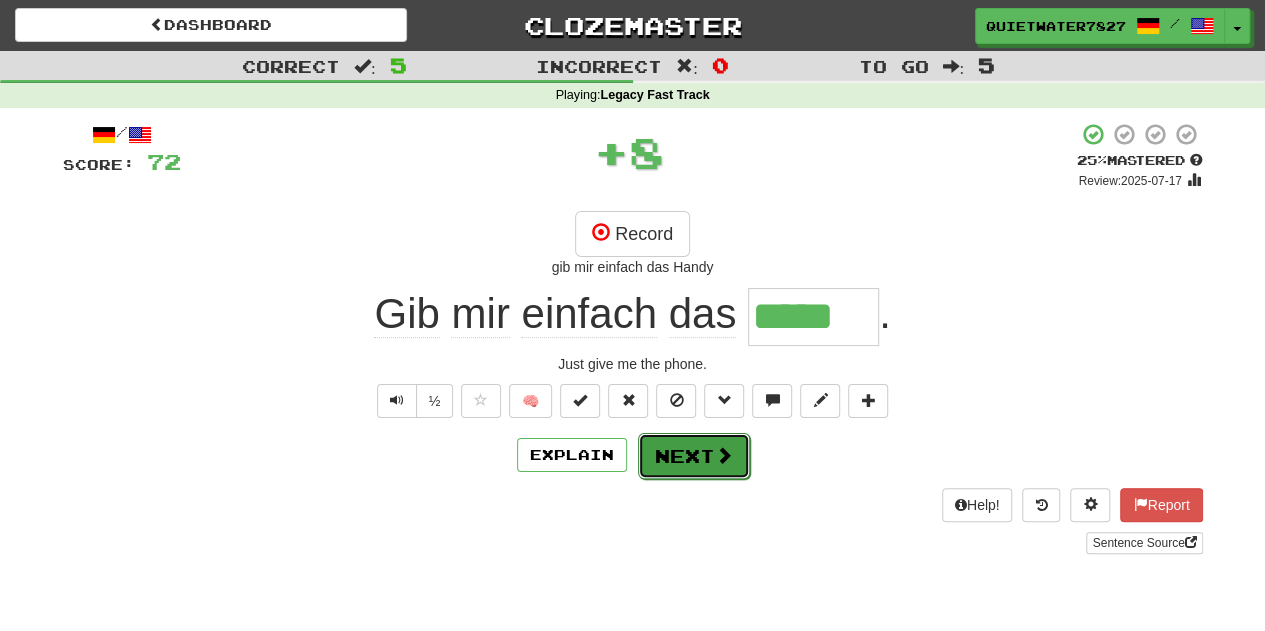 click on "Next" at bounding box center [694, 456] 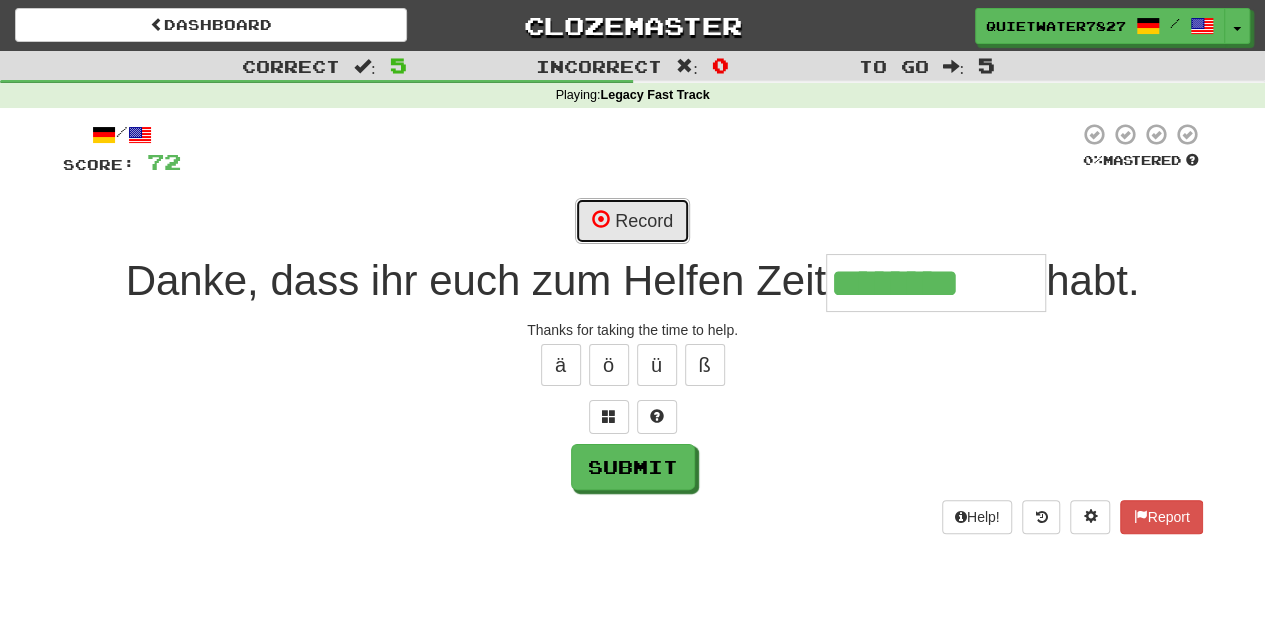 click on "Record" at bounding box center [632, 221] 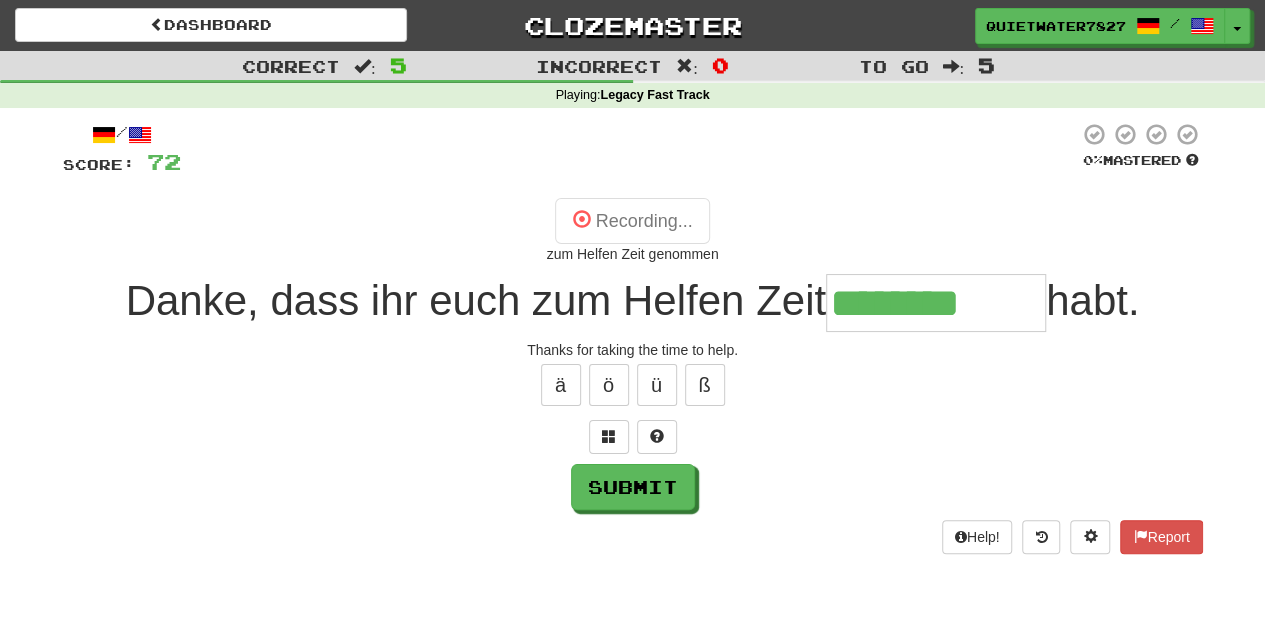 type on "********" 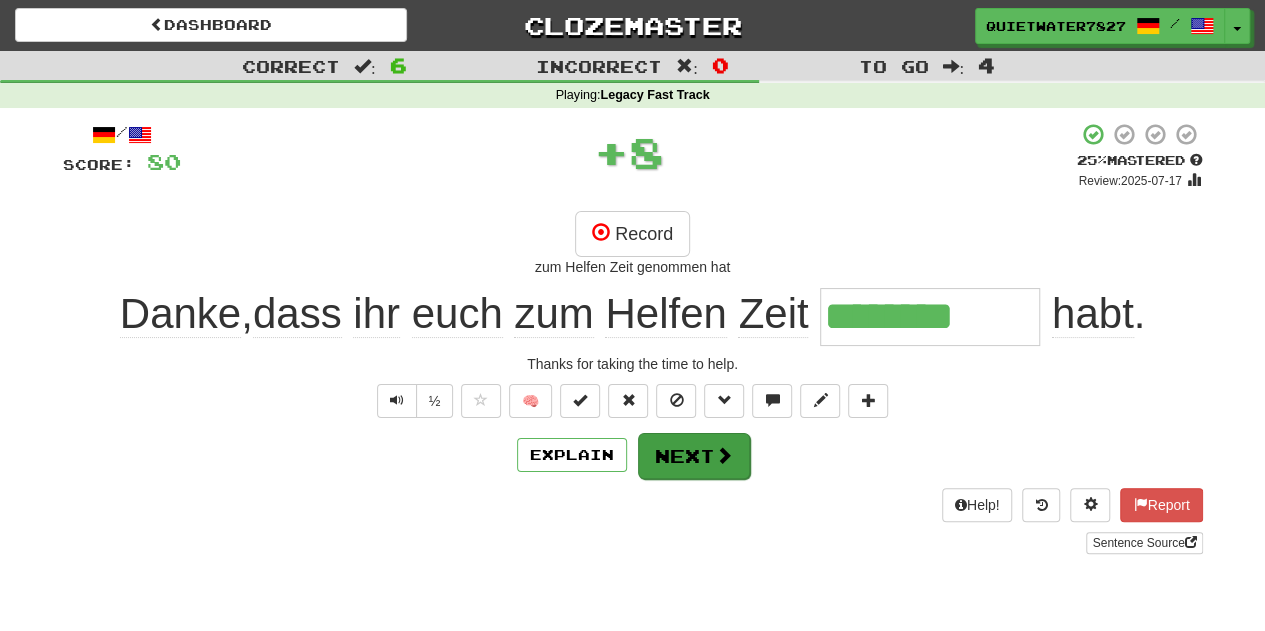 drag, startPoint x: 696, startPoint y: 483, endPoint x: 699, endPoint y: 455, distance: 28.160255 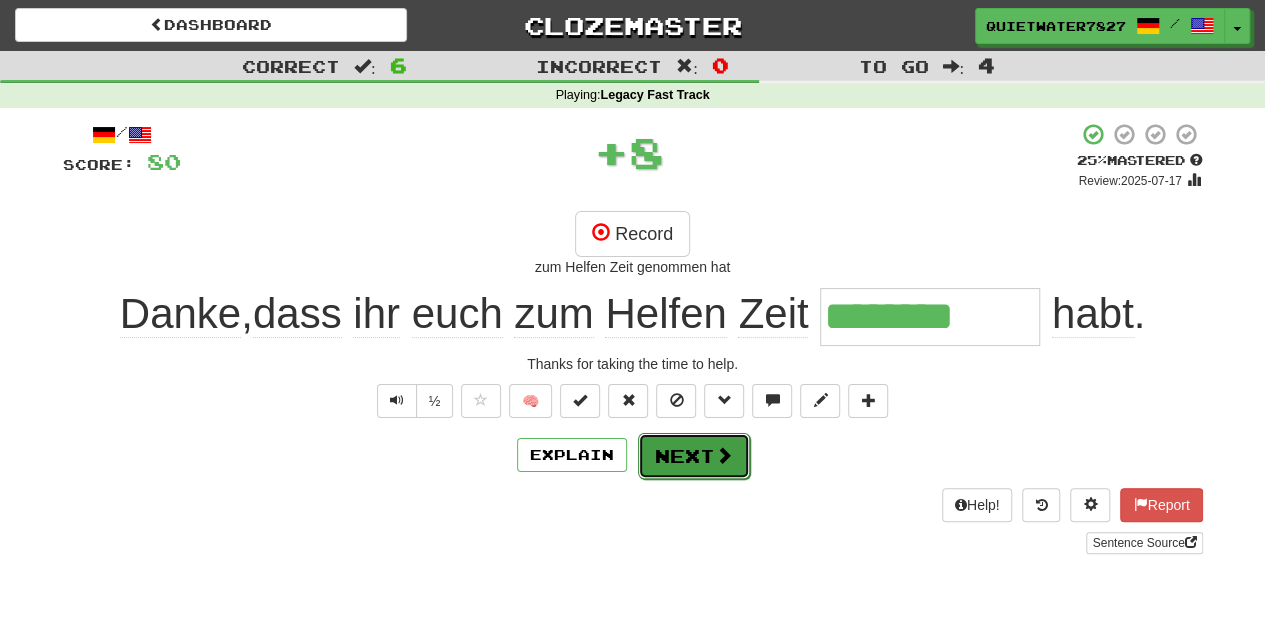 click on "Next" at bounding box center [694, 456] 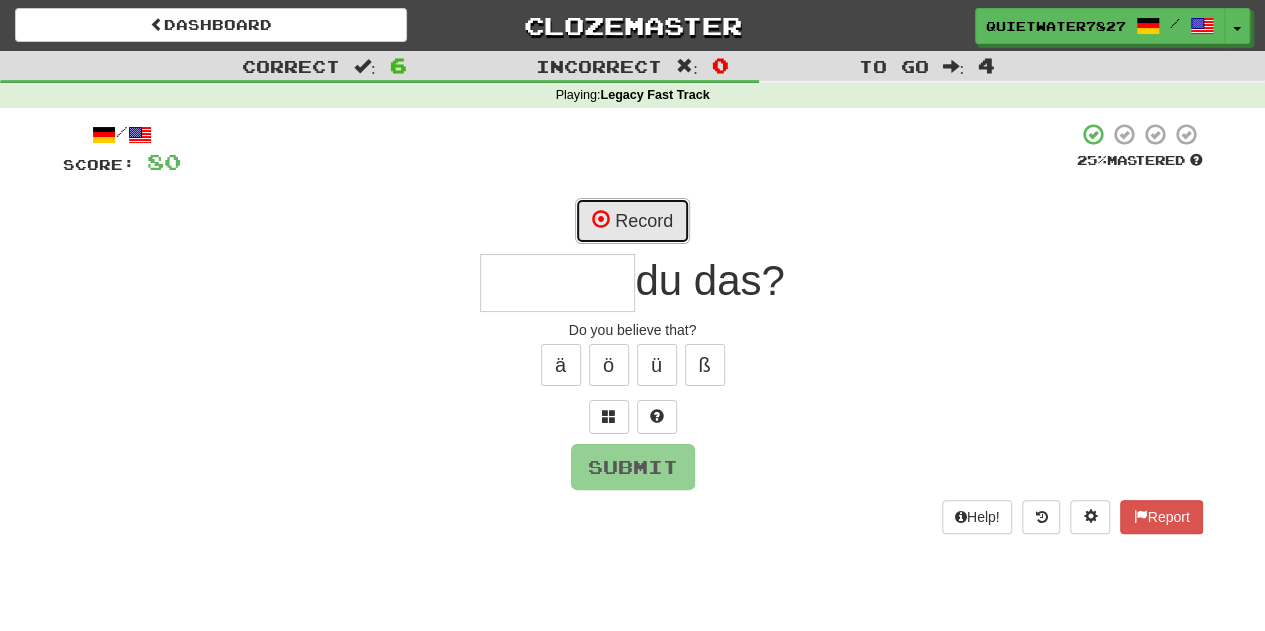 click on "Record" at bounding box center (632, 221) 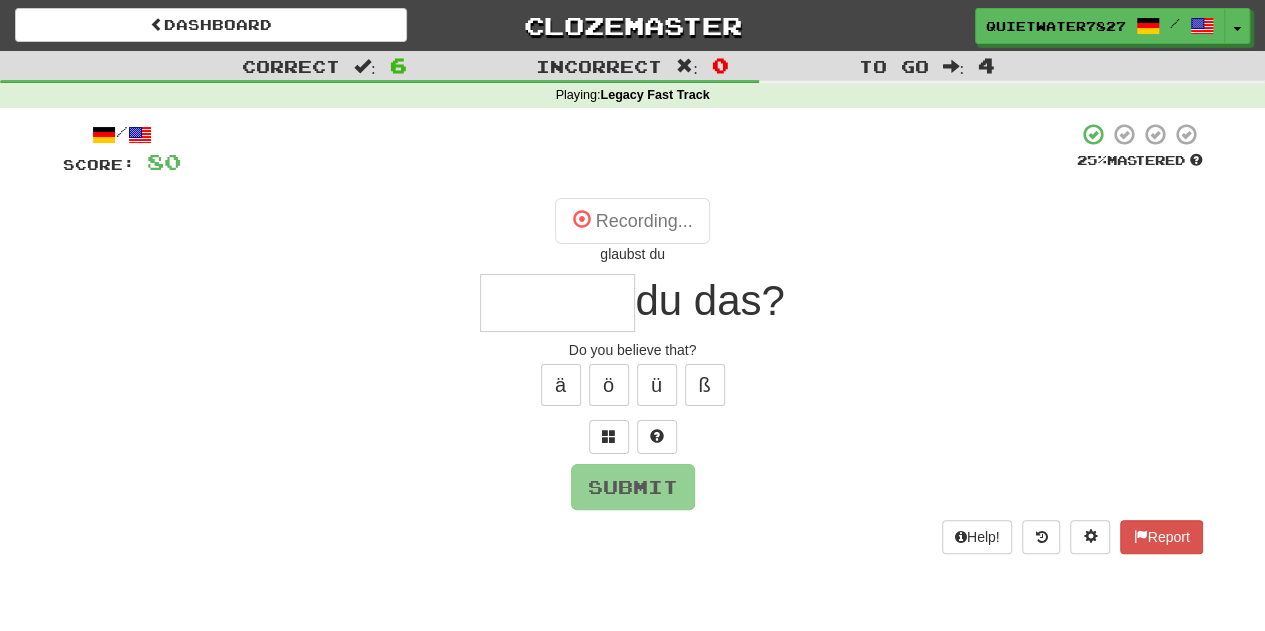 type on "*******" 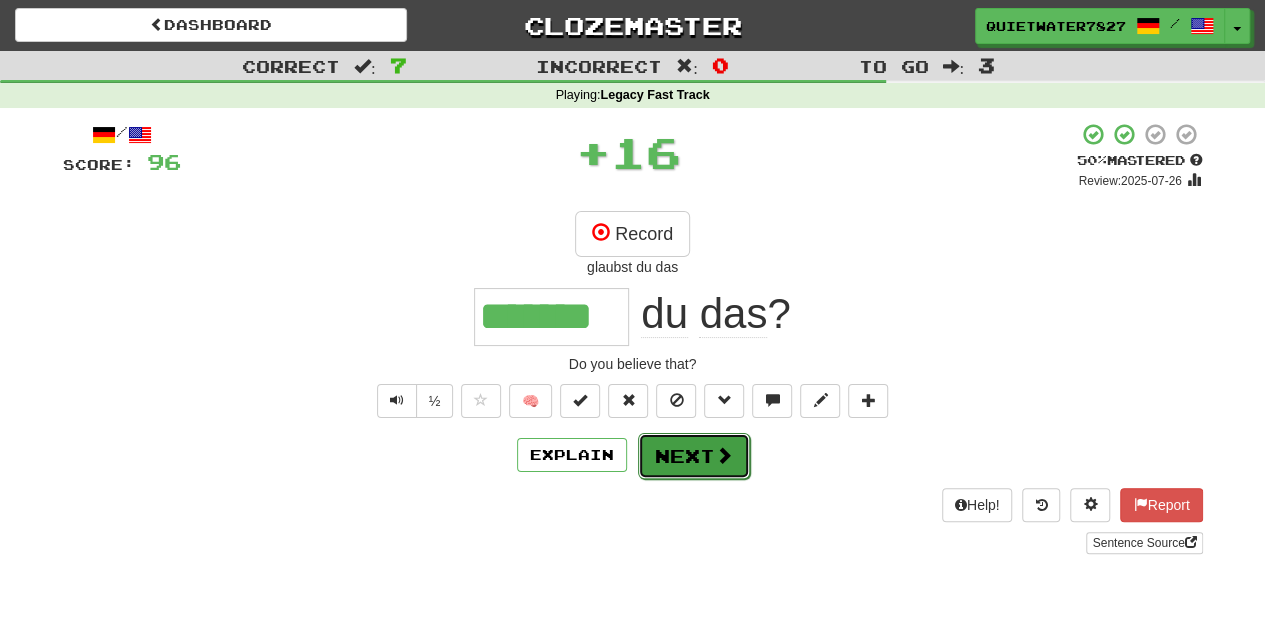 click on "Next" at bounding box center (694, 456) 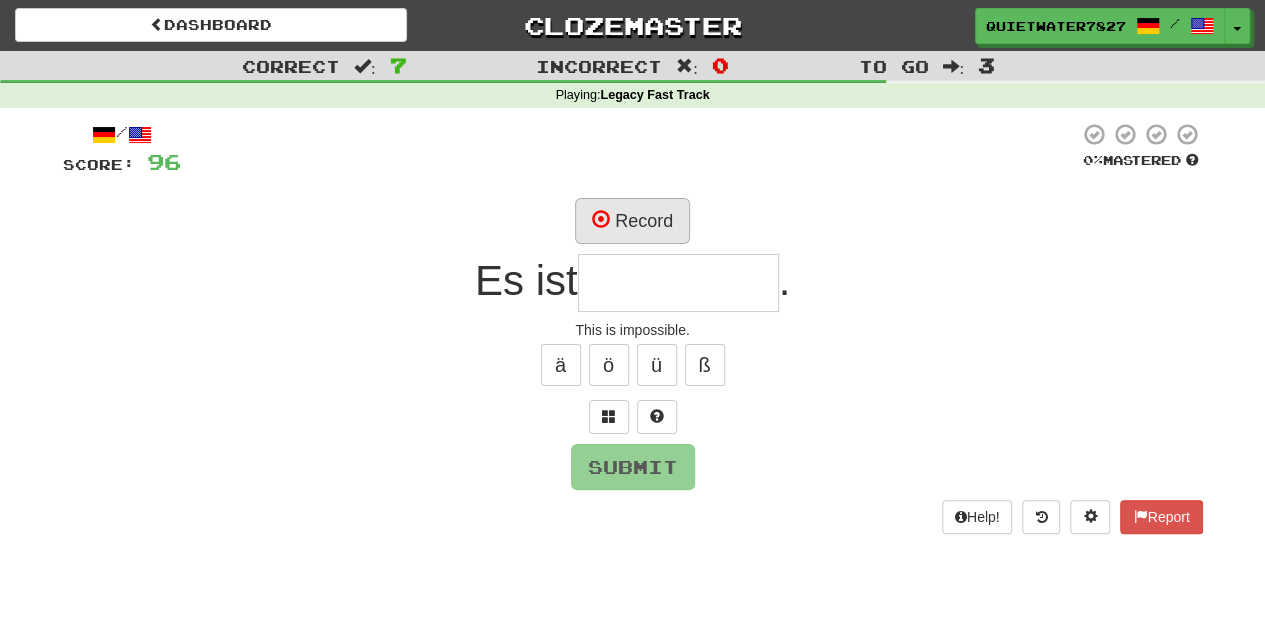 type on "*" 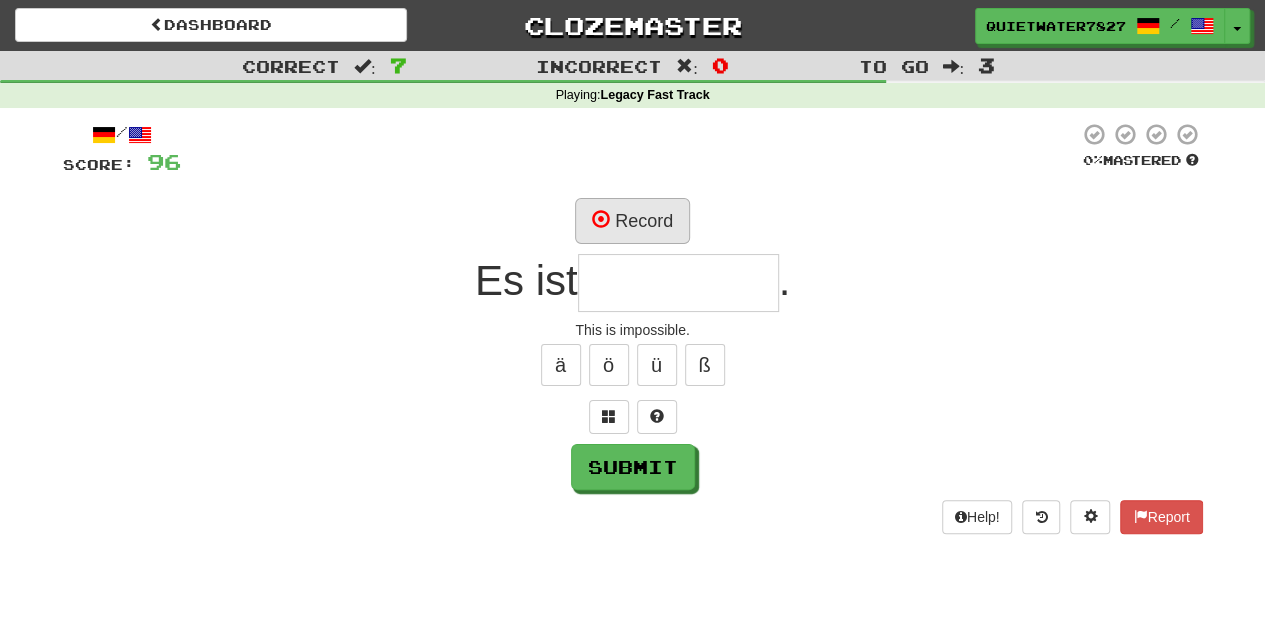 type on "*" 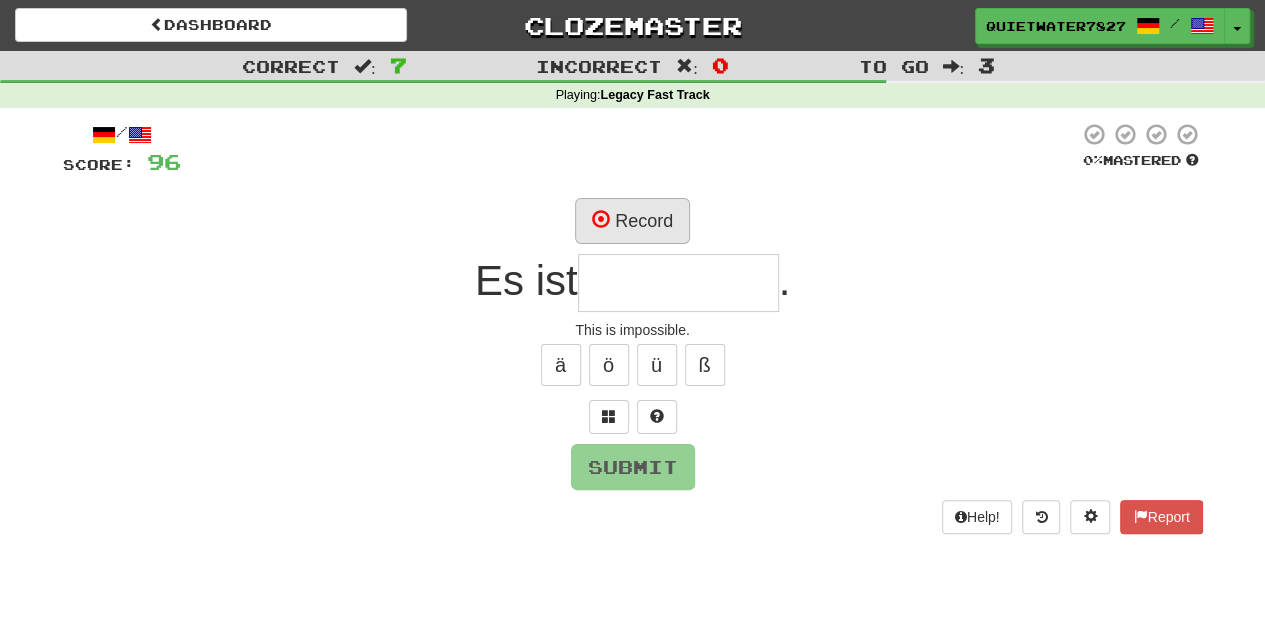 type on "*" 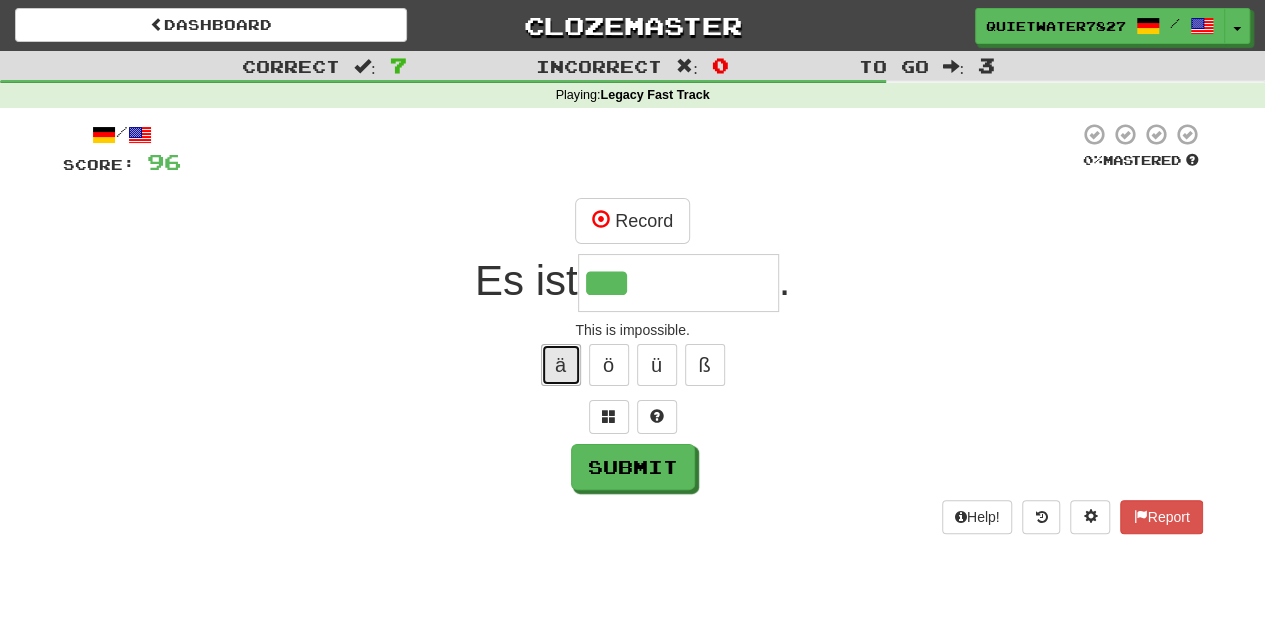click on "ä" at bounding box center (561, 365) 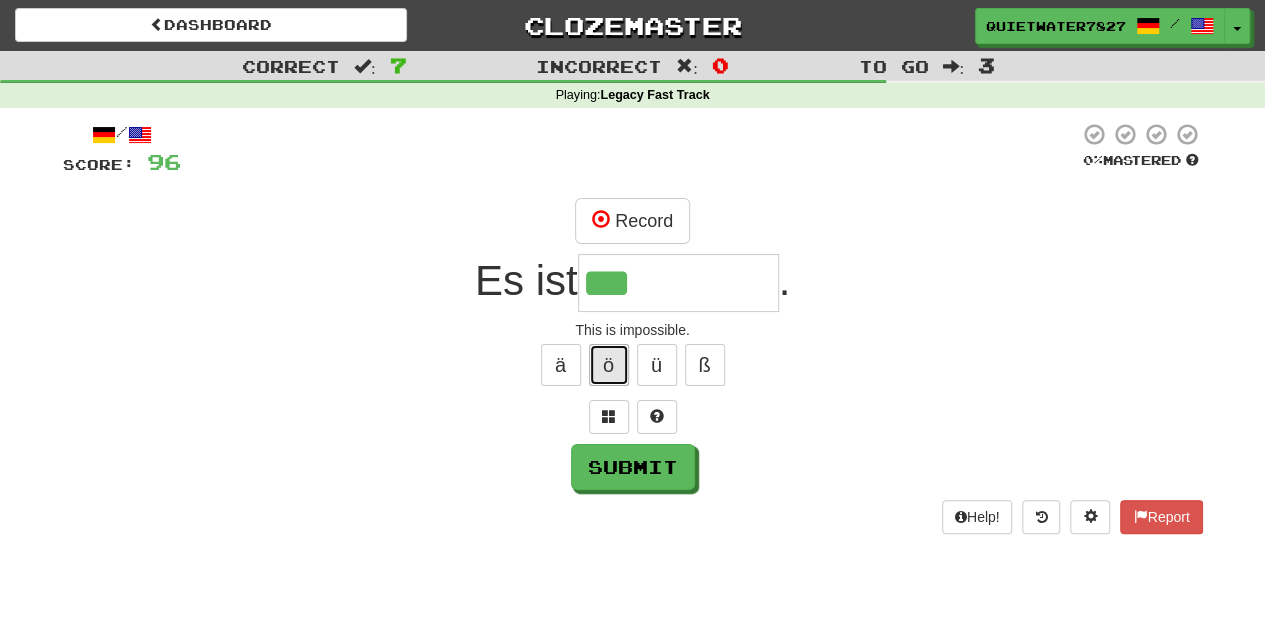 click on "ö" at bounding box center (609, 365) 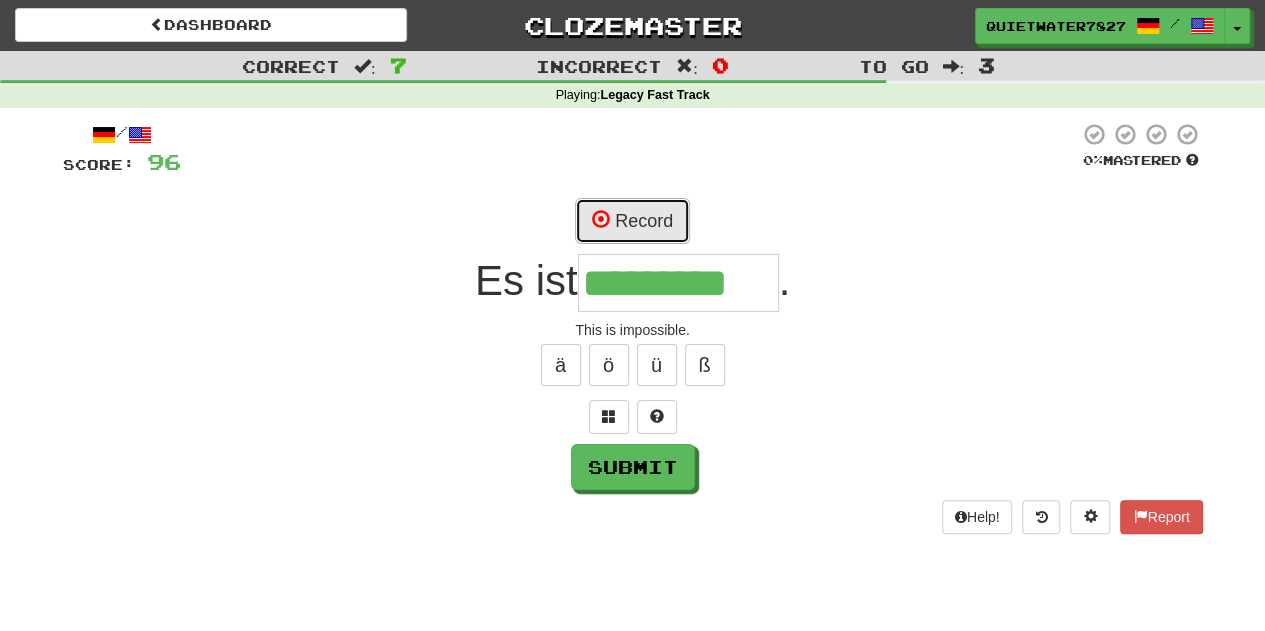 click on "Record" at bounding box center [632, 221] 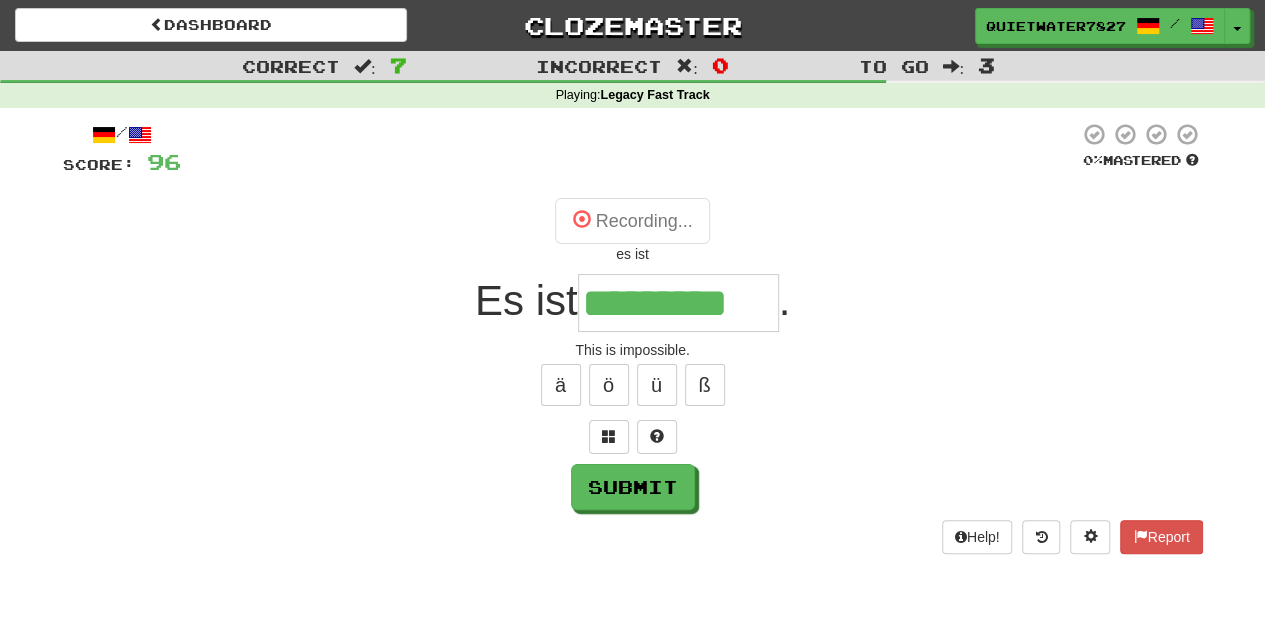 type on "*********" 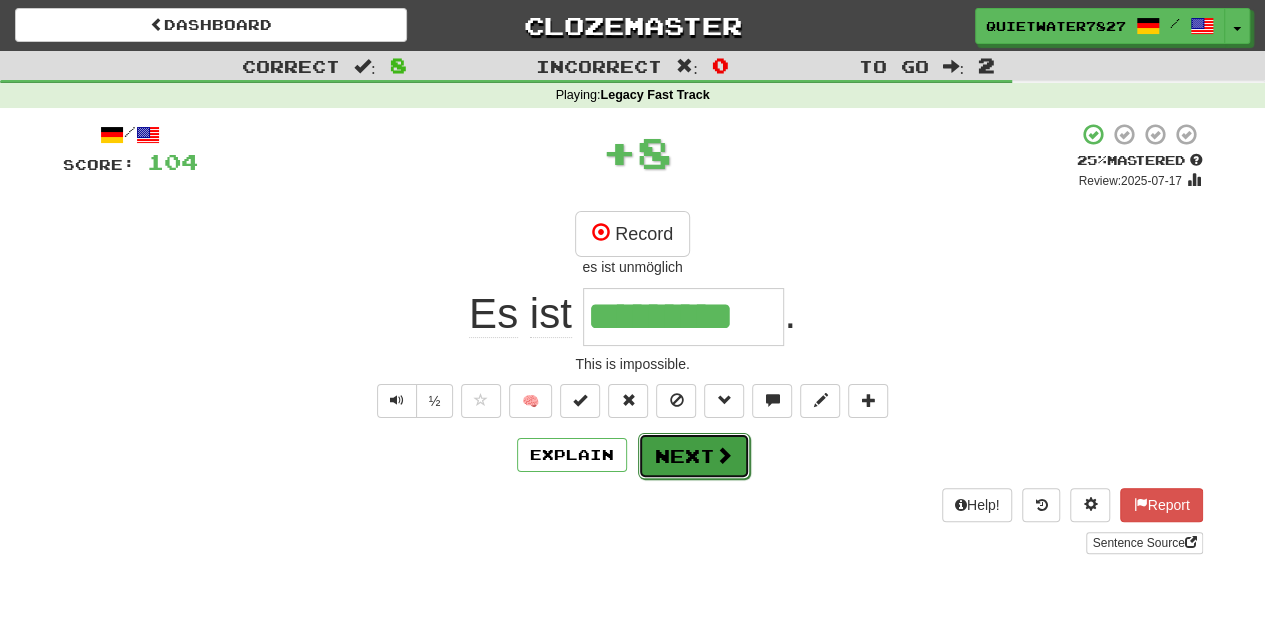 click at bounding box center (724, 455) 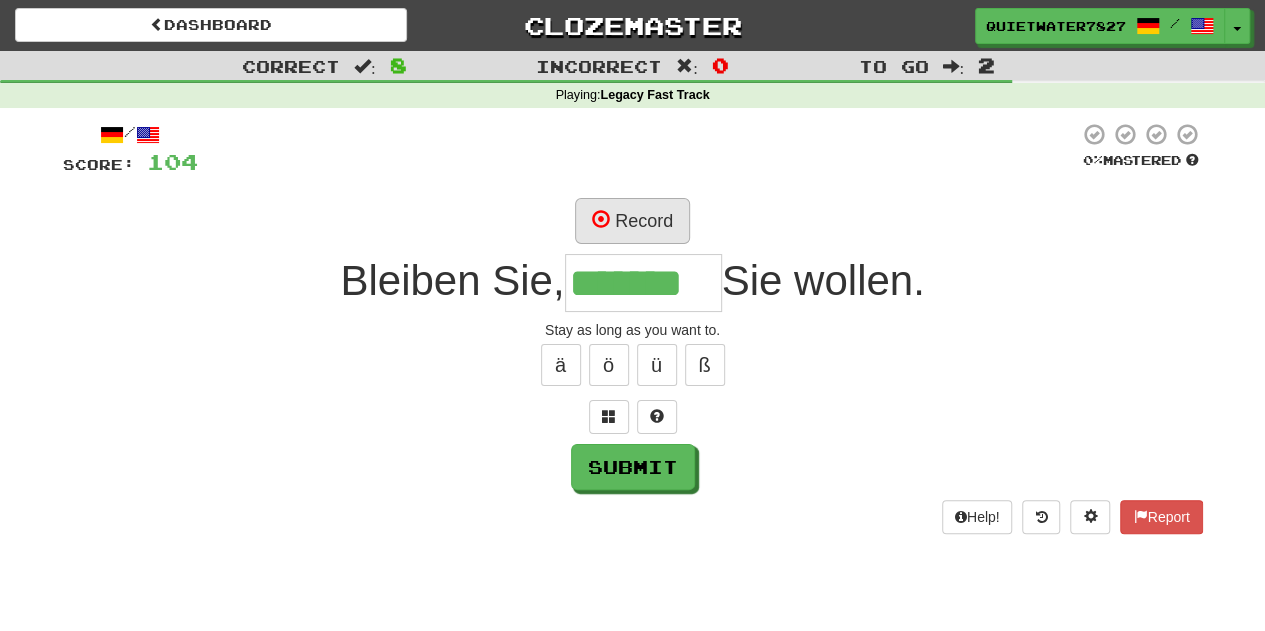 type on "*******" 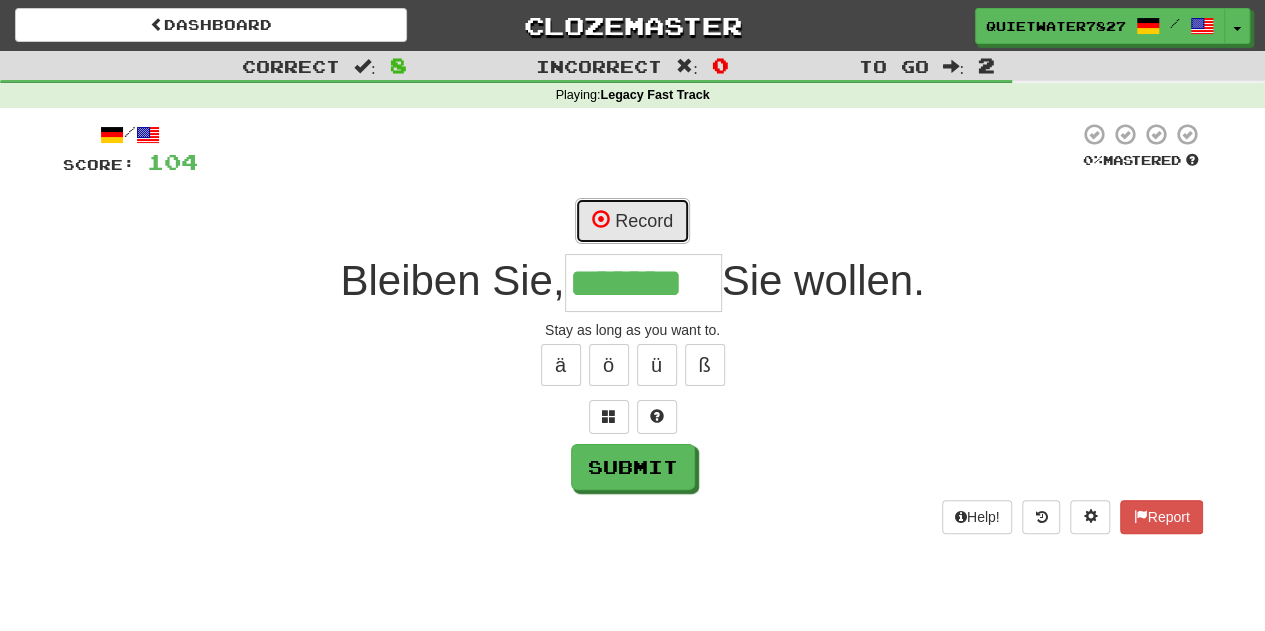 click on "Record" at bounding box center [632, 221] 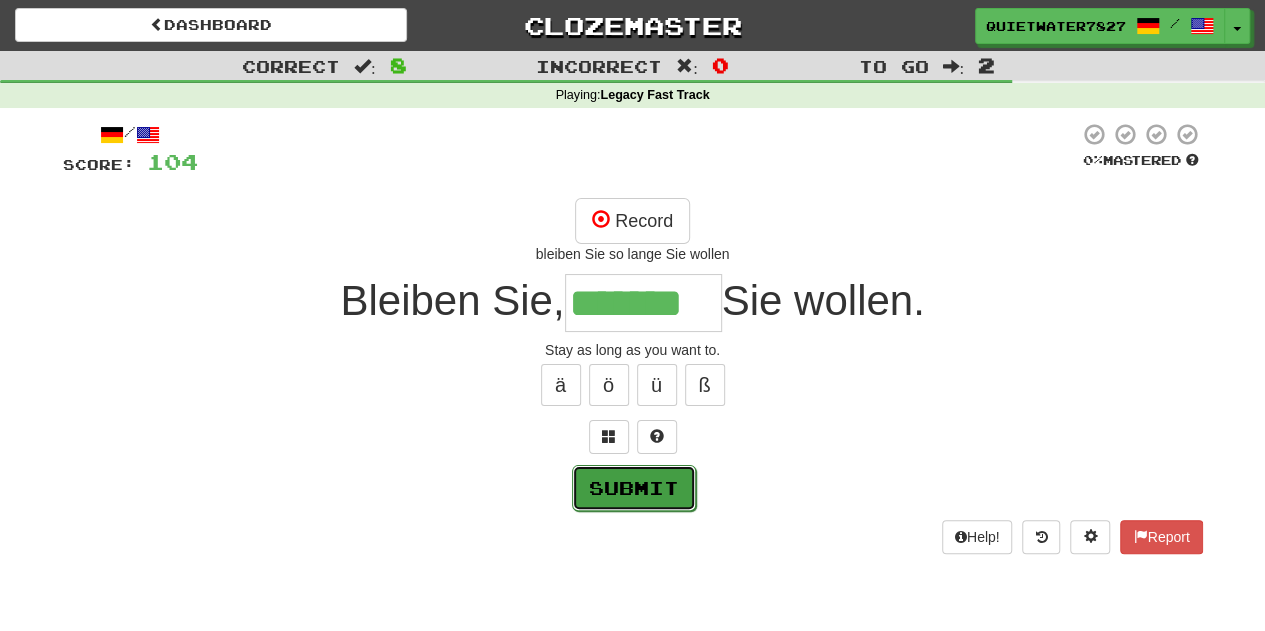click on "Submit" at bounding box center [634, 488] 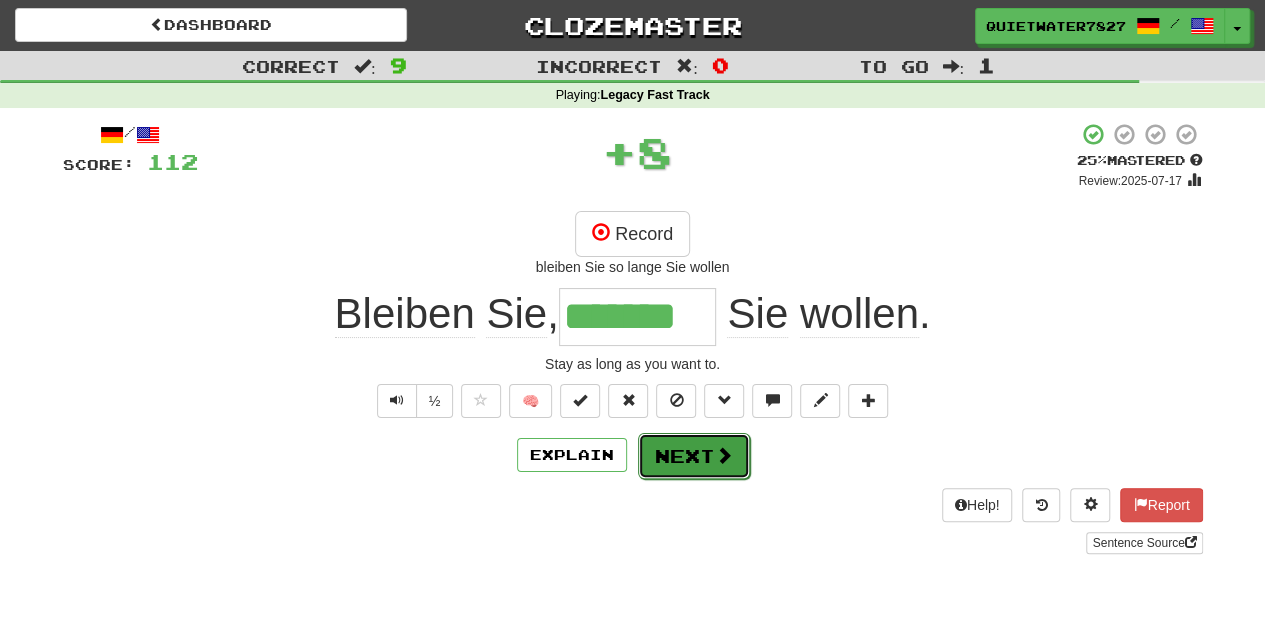 click on "Next" at bounding box center [694, 456] 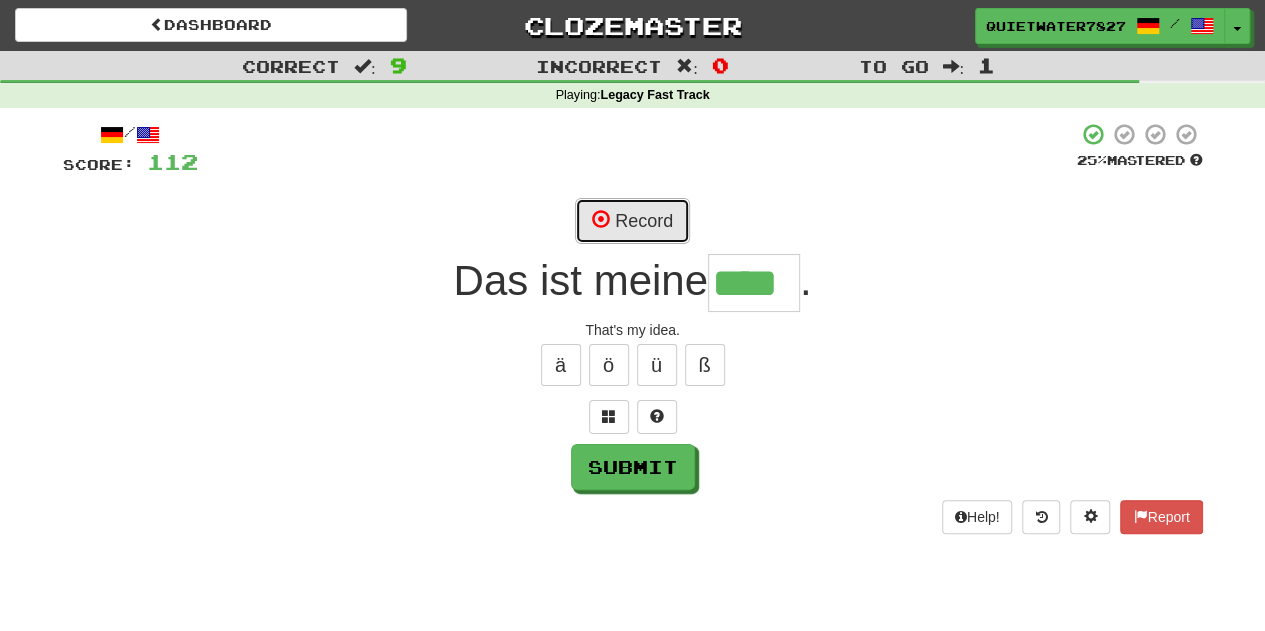 click on "Record" at bounding box center [632, 221] 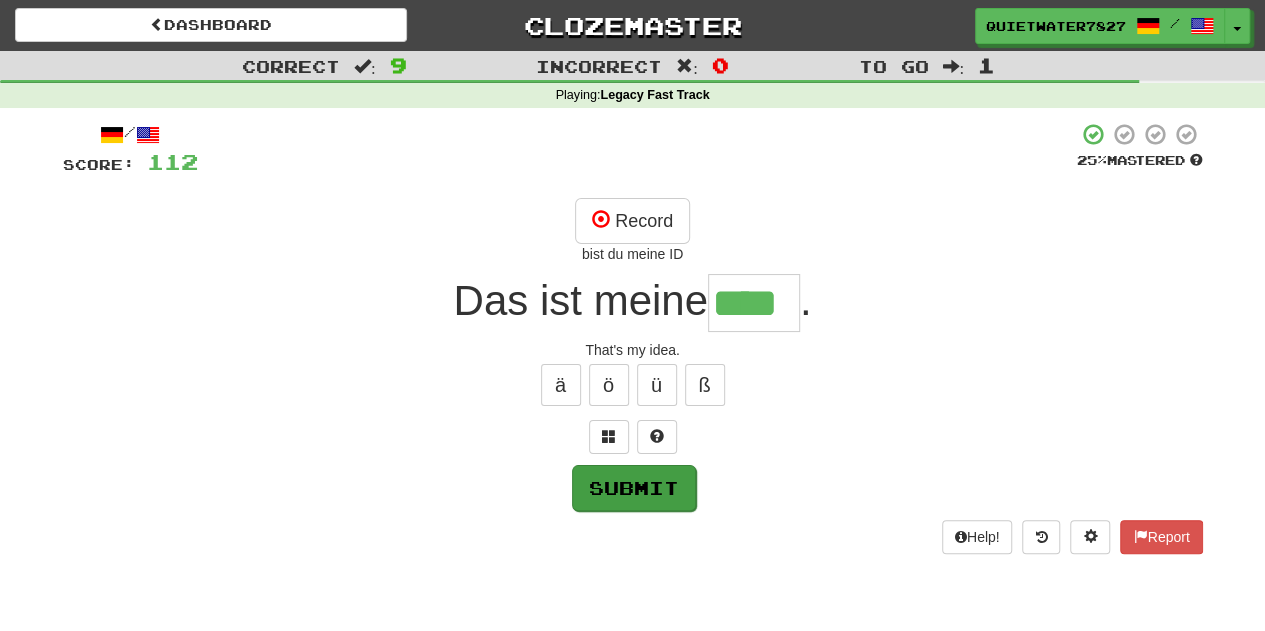 click on "/  Score:   112 25 %  Mastered   Record bist du meine ID Das ist meine  **** . That's my idea. ä ö ü ß Submit  Help!  Report" at bounding box center (633, 338) 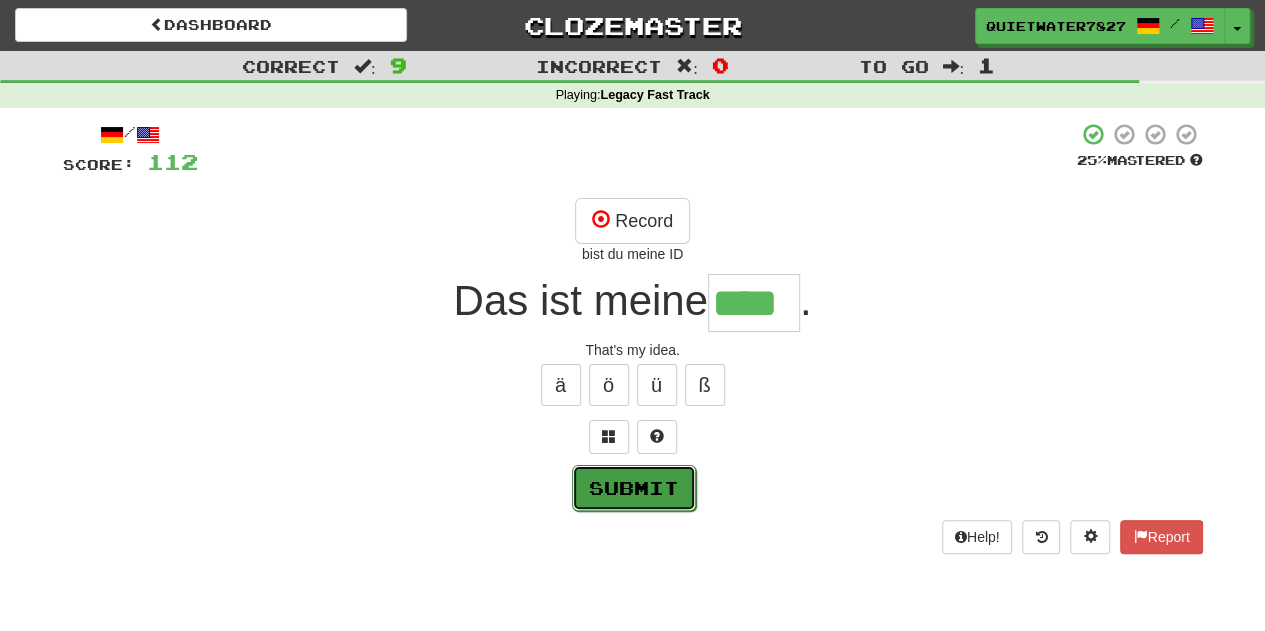 click on "Submit" at bounding box center [634, 488] 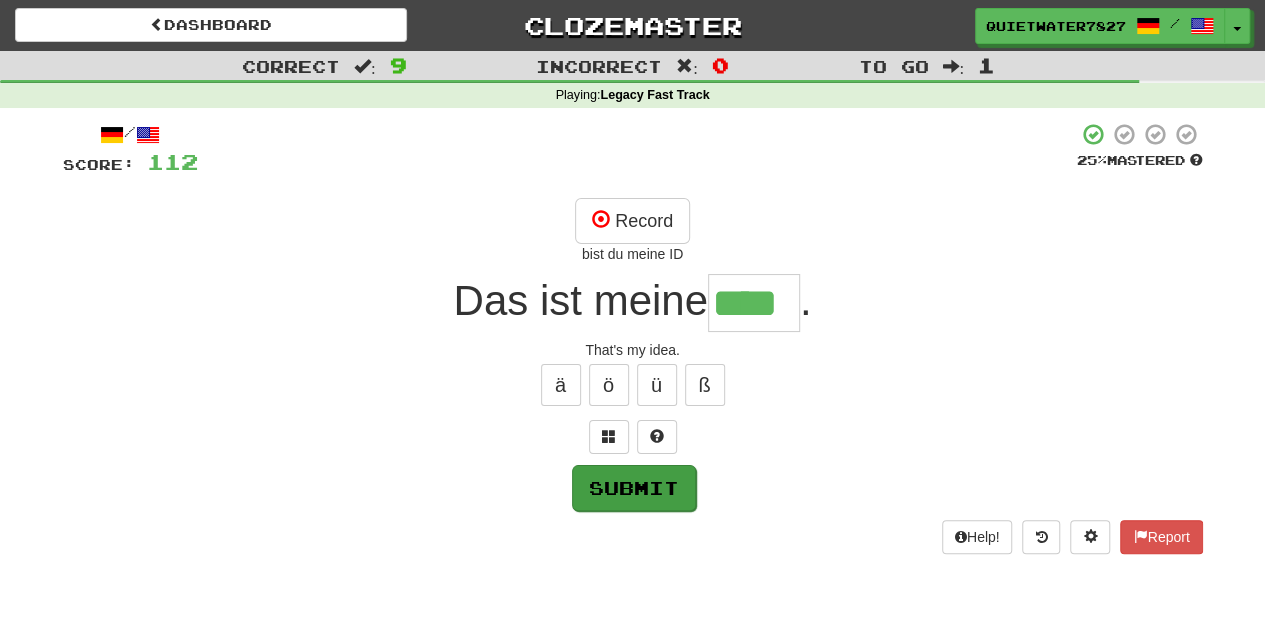 type on "****" 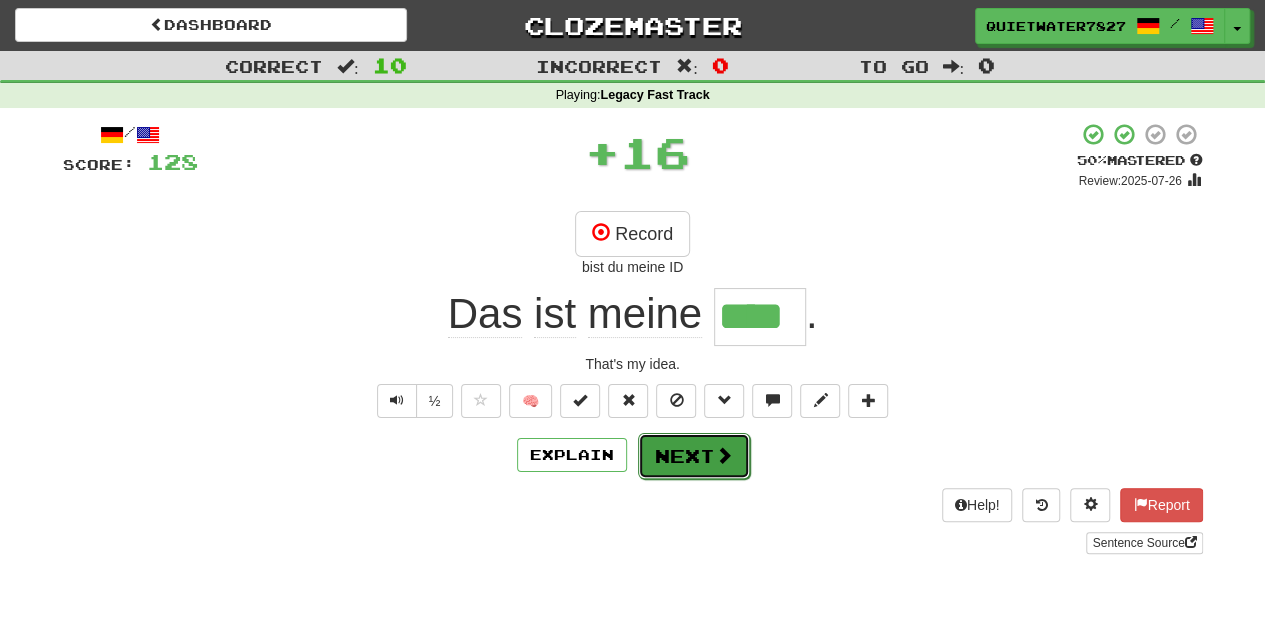 click on "Next" at bounding box center [694, 456] 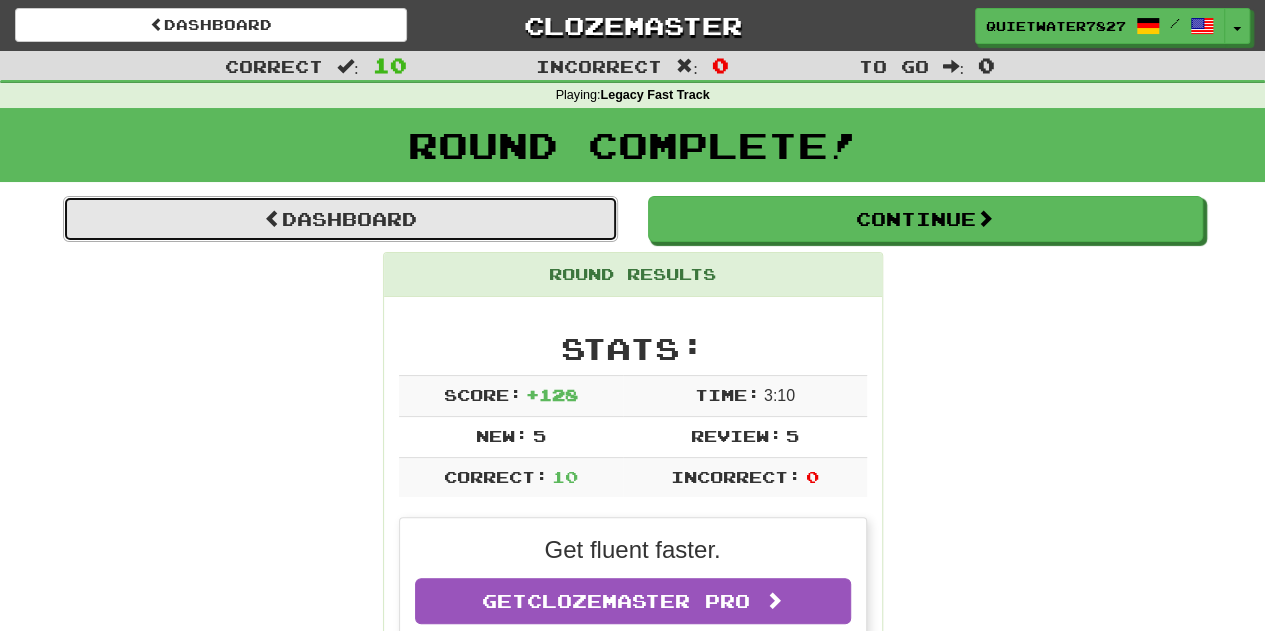 click on "Dashboard" at bounding box center (340, 219) 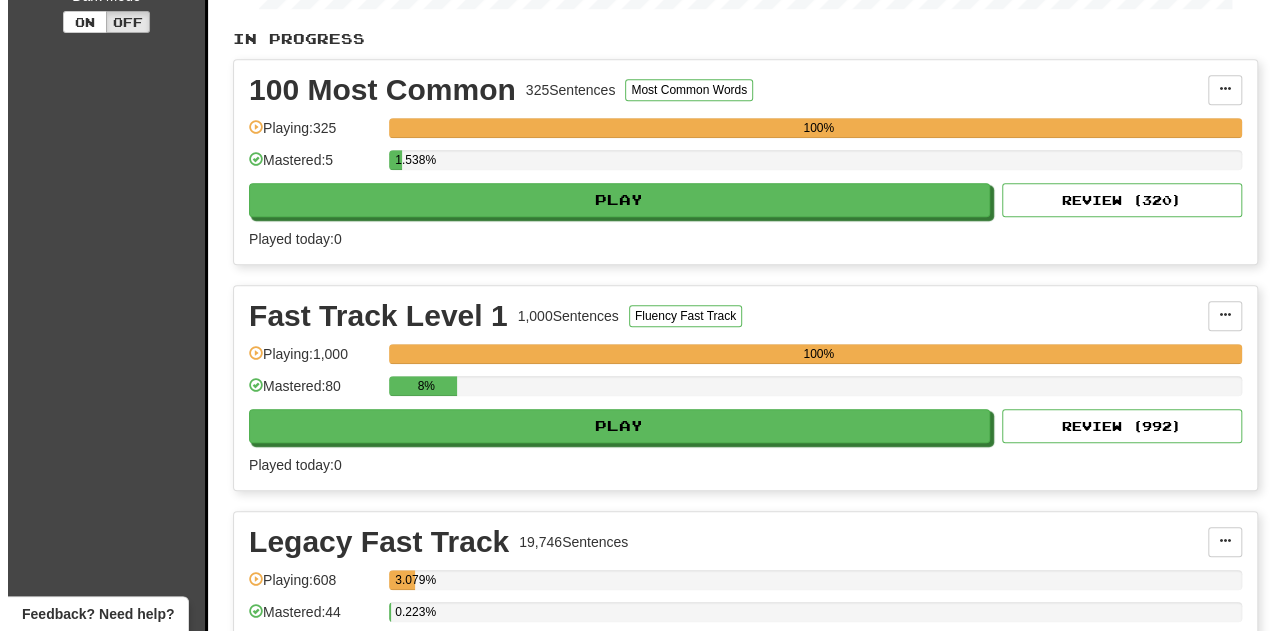 scroll, scrollTop: 767, scrollLeft: 0, axis: vertical 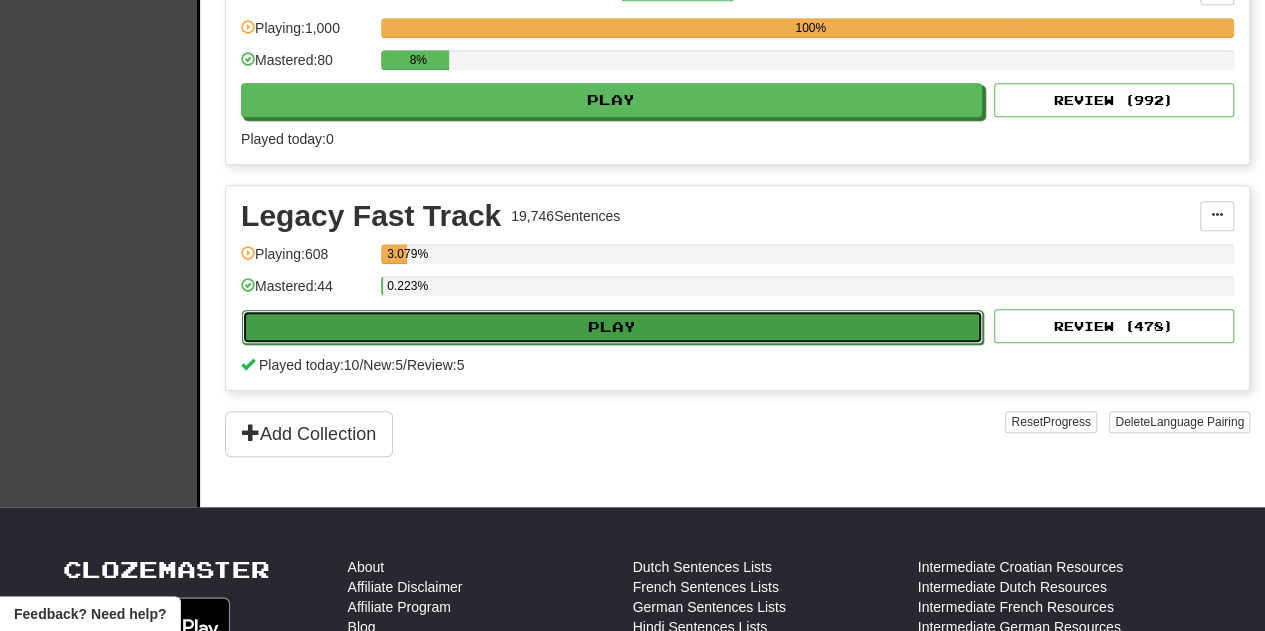 click on "Play" at bounding box center [612, 327] 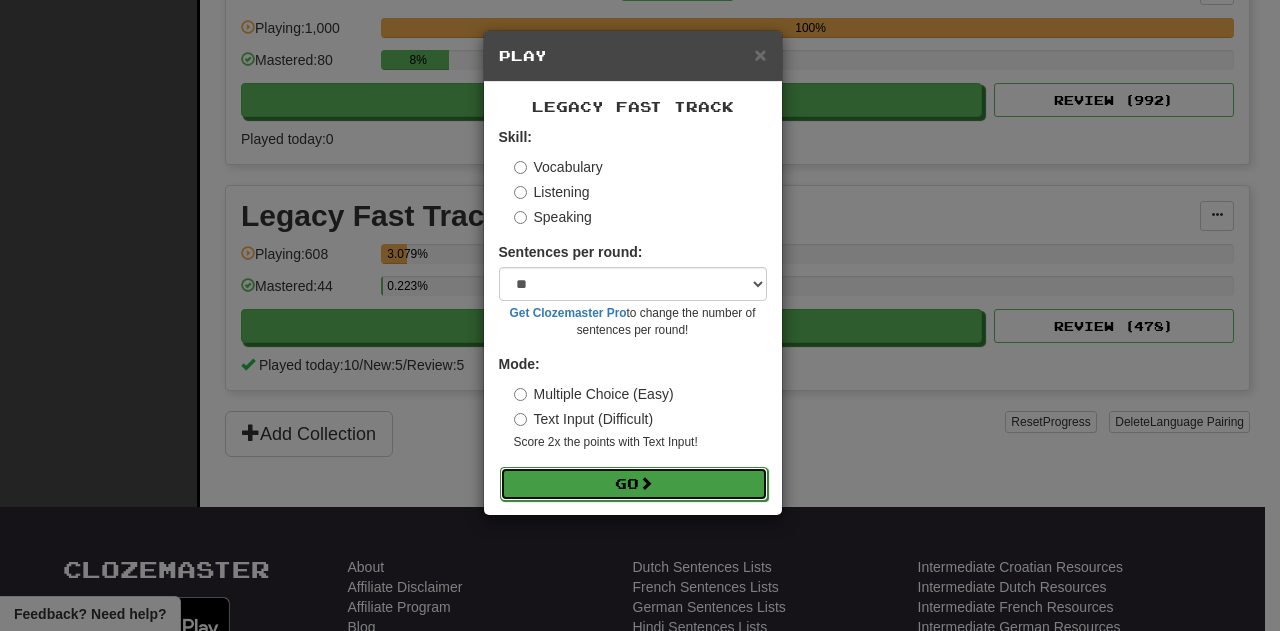 click on "Go" at bounding box center [634, 484] 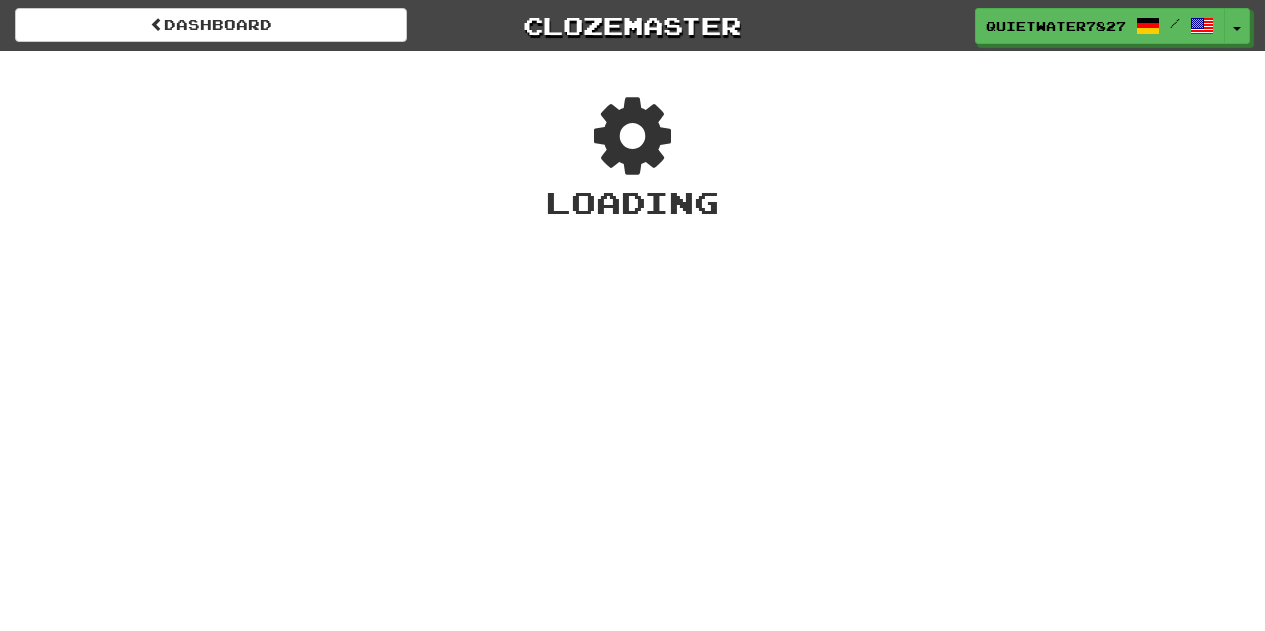 scroll, scrollTop: 0, scrollLeft: 0, axis: both 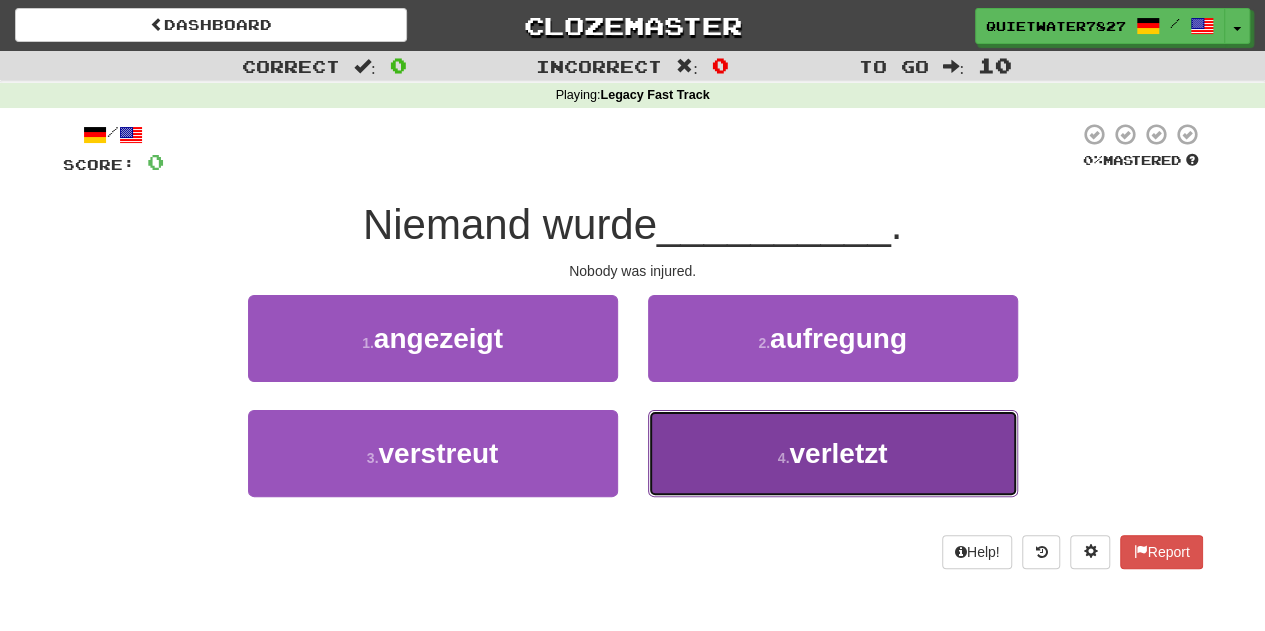 click on "4 . verletzt" at bounding box center [833, 453] 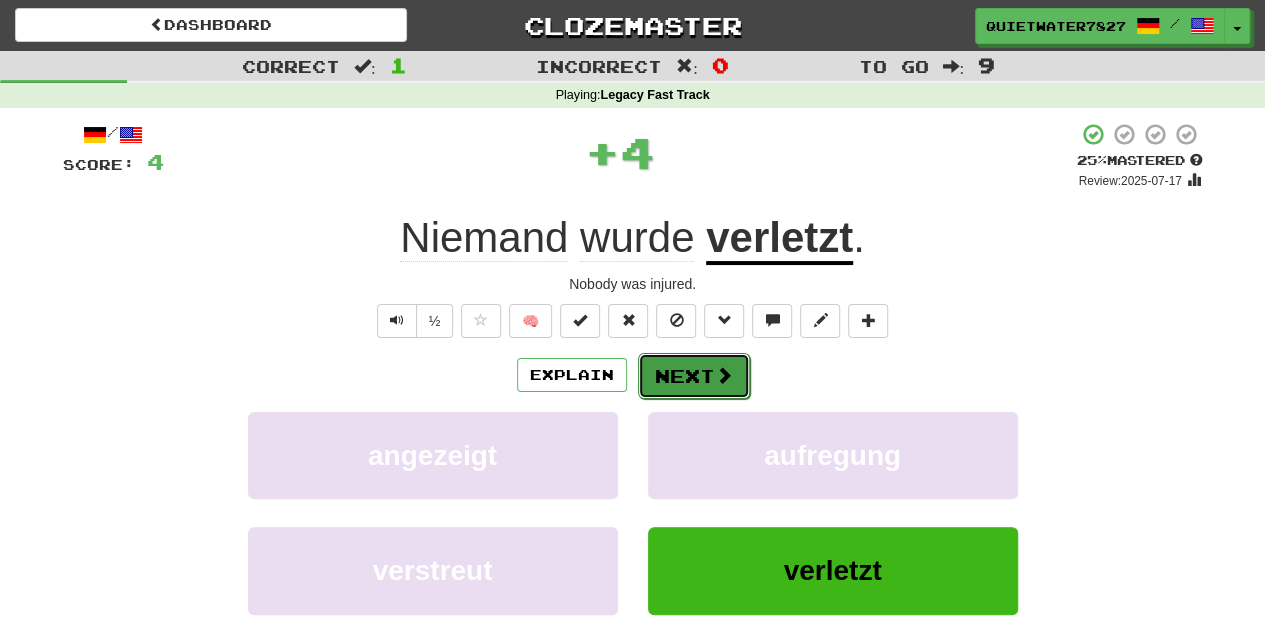 click on "Next" at bounding box center (694, 376) 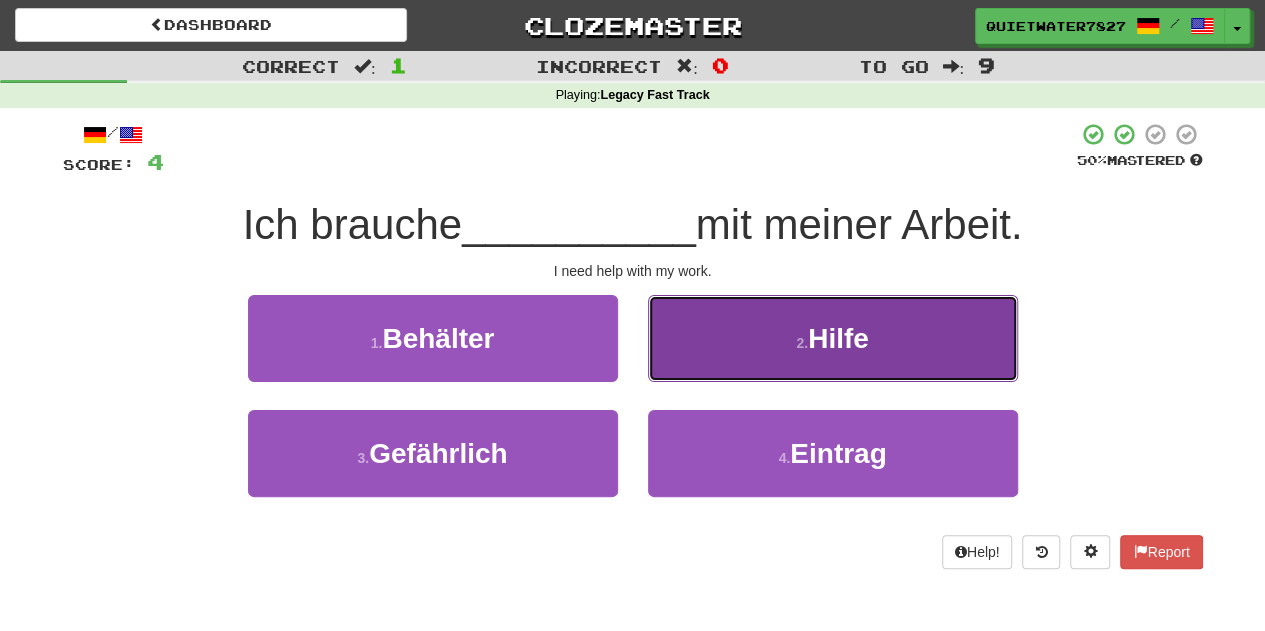 click on "2 . Hilfe" at bounding box center (833, 338) 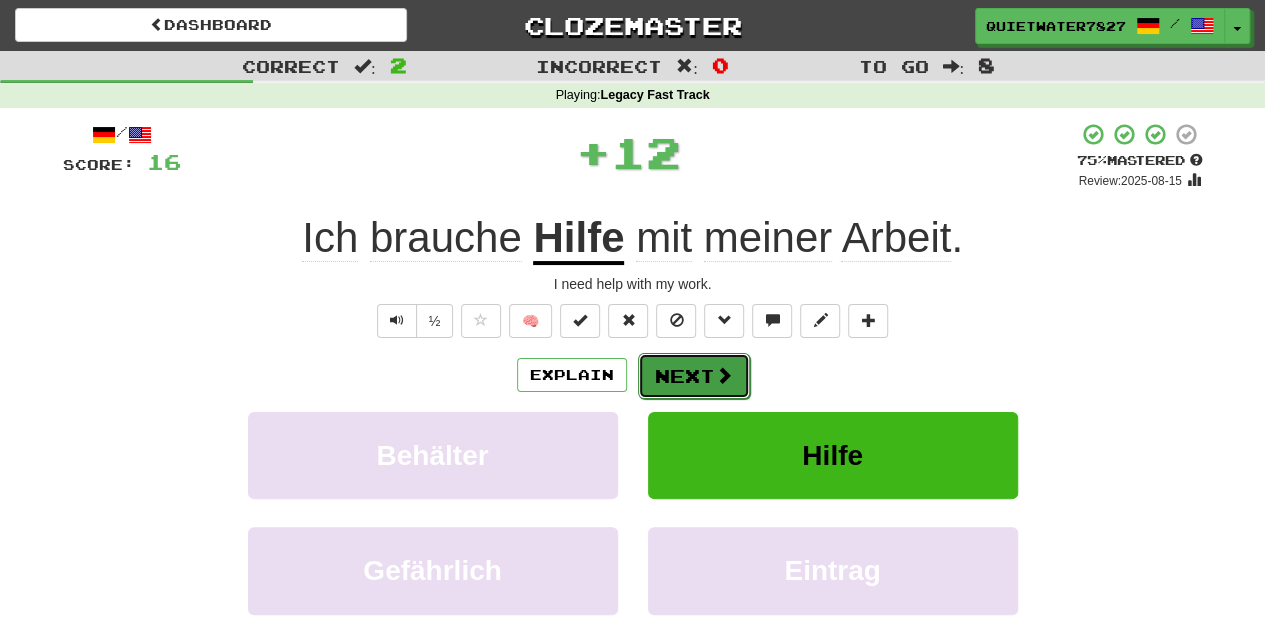click on "Next" at bounding box center (694, 376) 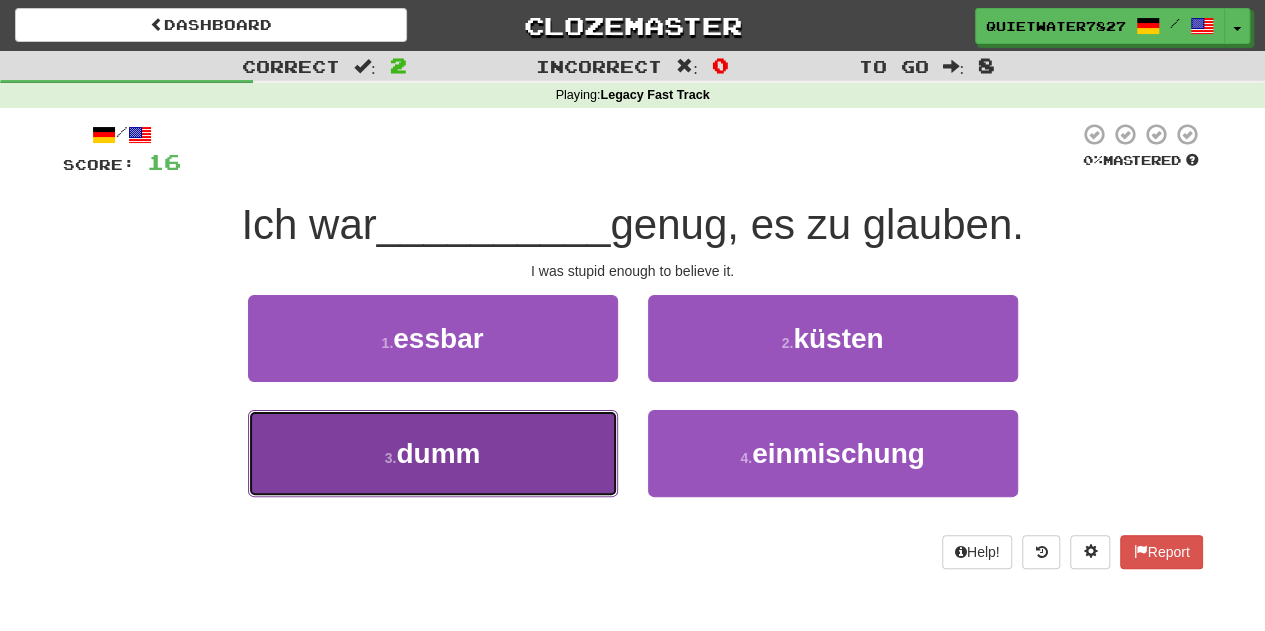 click on "3 .  dumm" at bounding box center (433, 453) 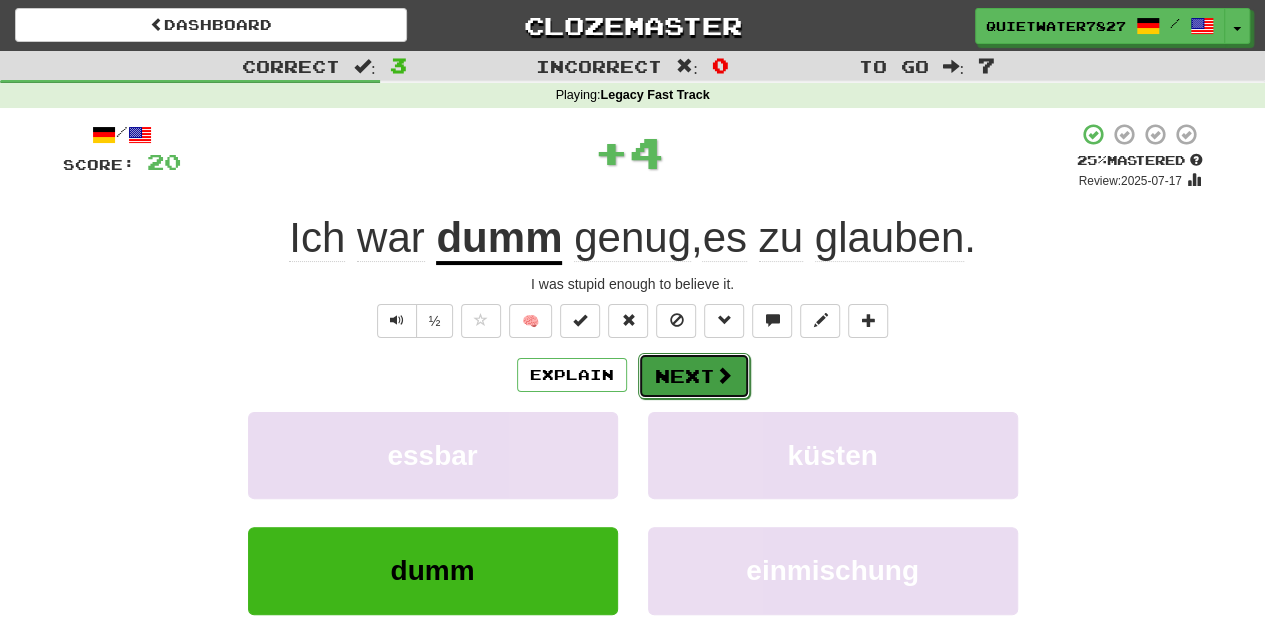 click on "Next" at bounding box center [694, 376] 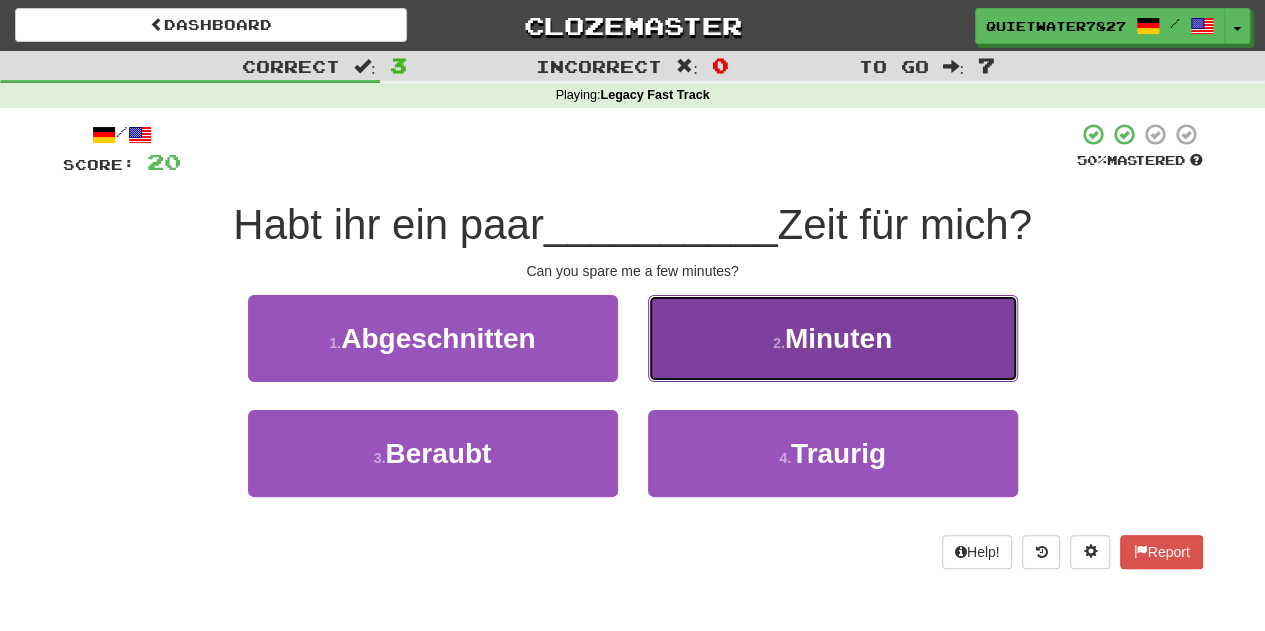 click on "2 . Minuten" at bounding box center [833, 338] 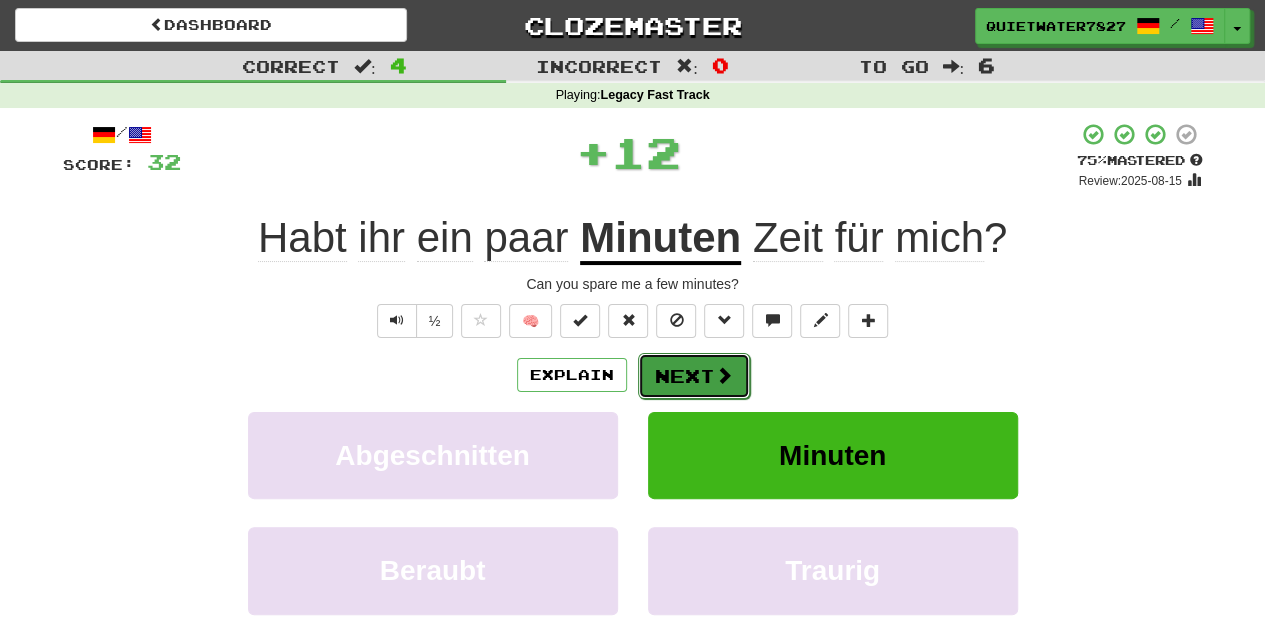 click on "Next" at bounding box center (694, 376) 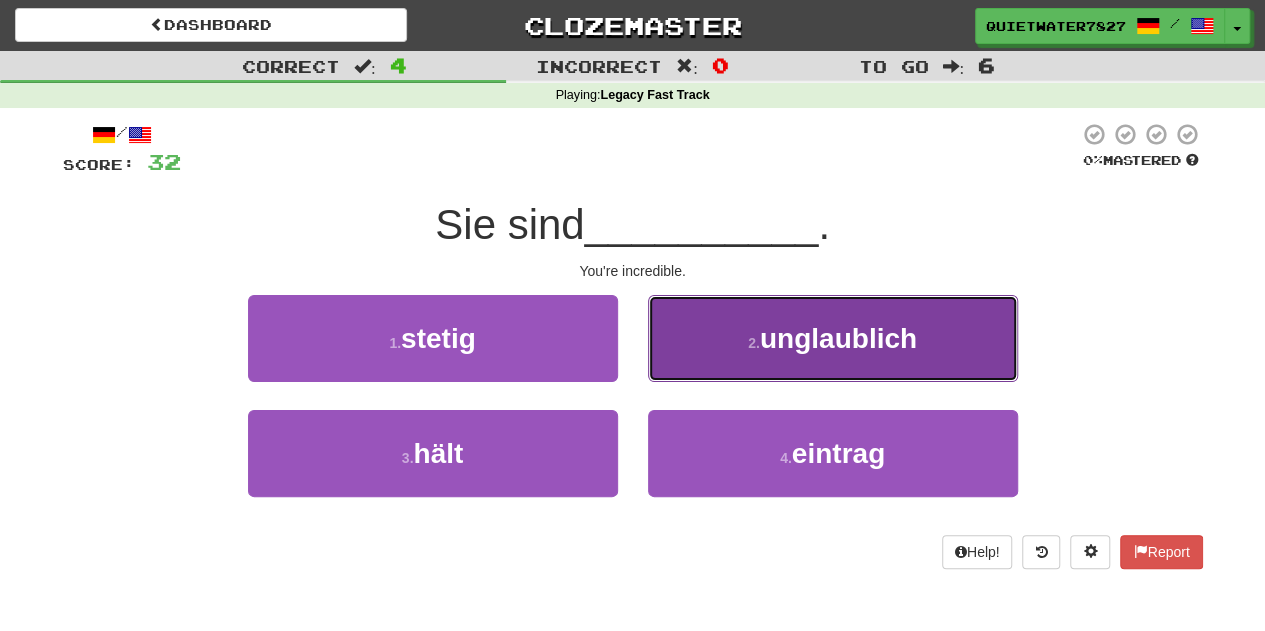 click on "2 .  unglaublich" at bounding box center (833, 338) 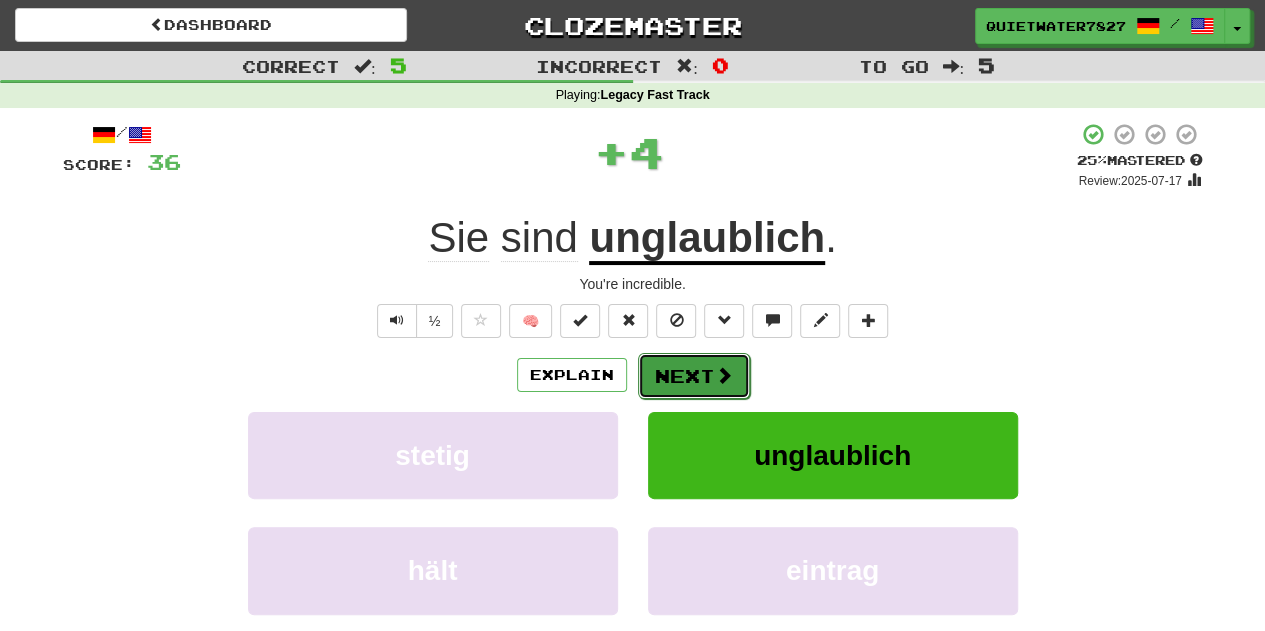 click on "Next" at bounding box center (694, 376) 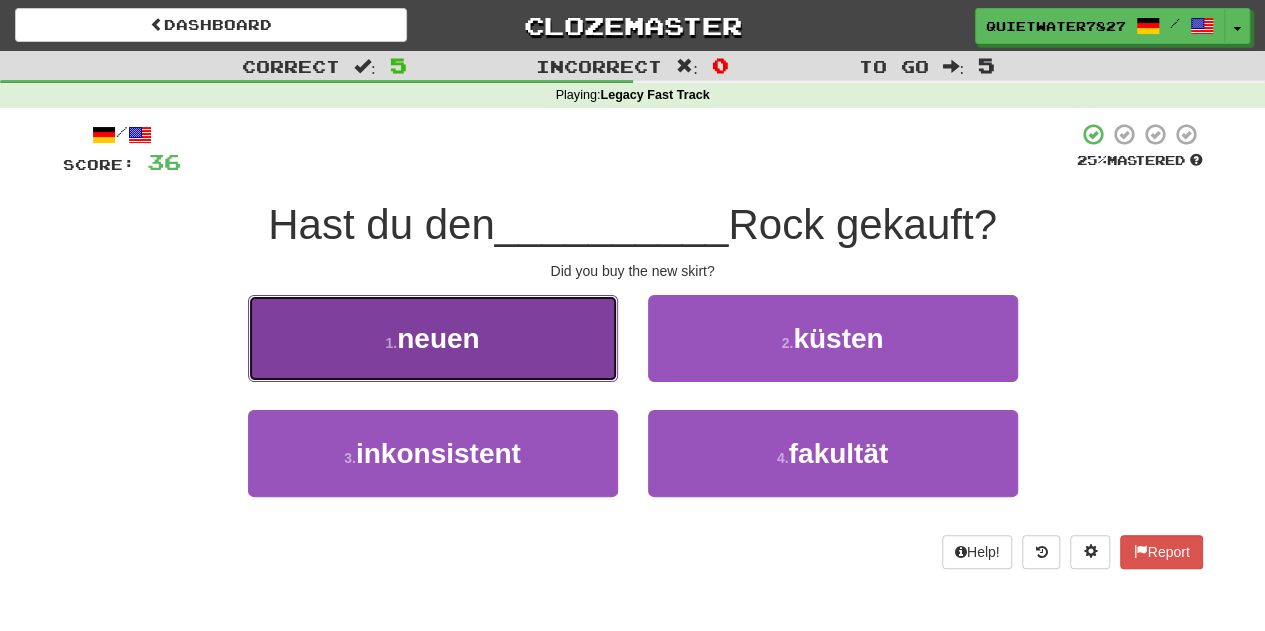 click on "1 .  neuen" at bounding box center (433, 338) 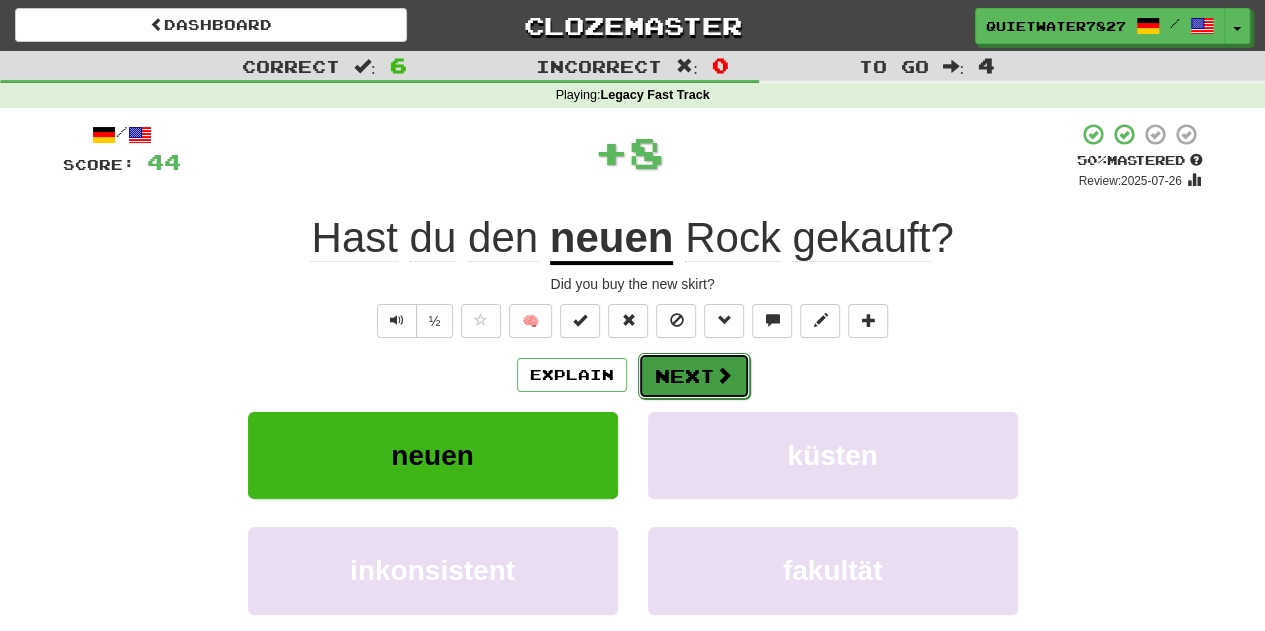 click on "Next" at bounding box center [694, 376] 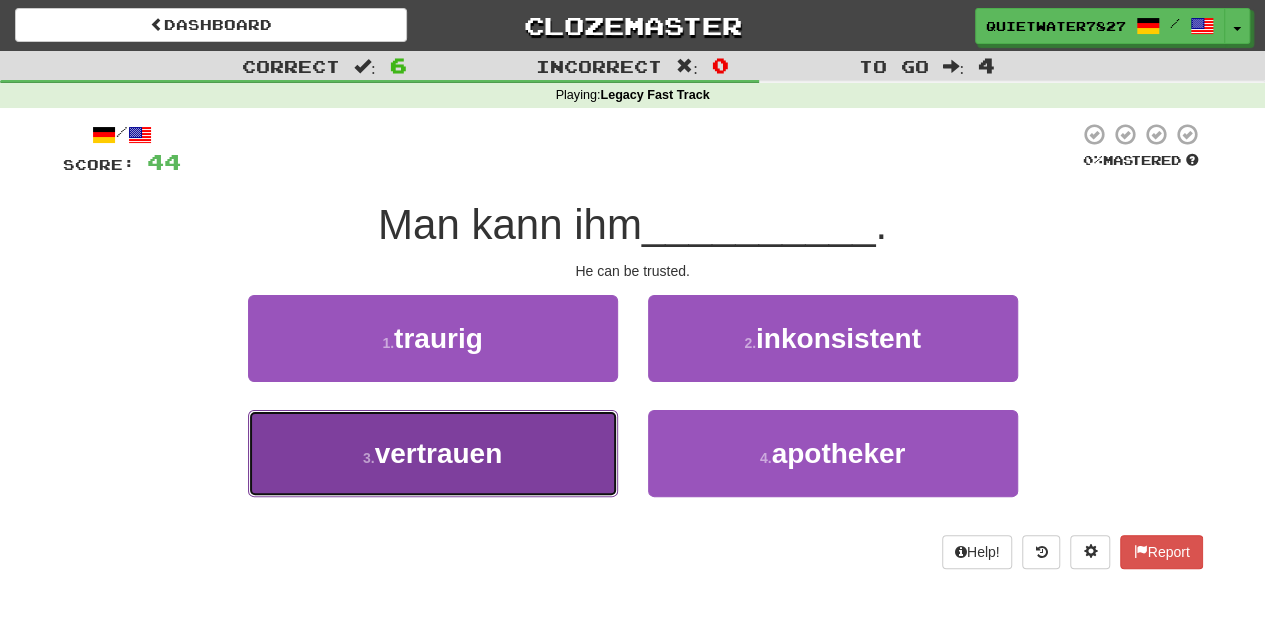 click on "3 .  vertrauen" at bounding box center [433, 453] 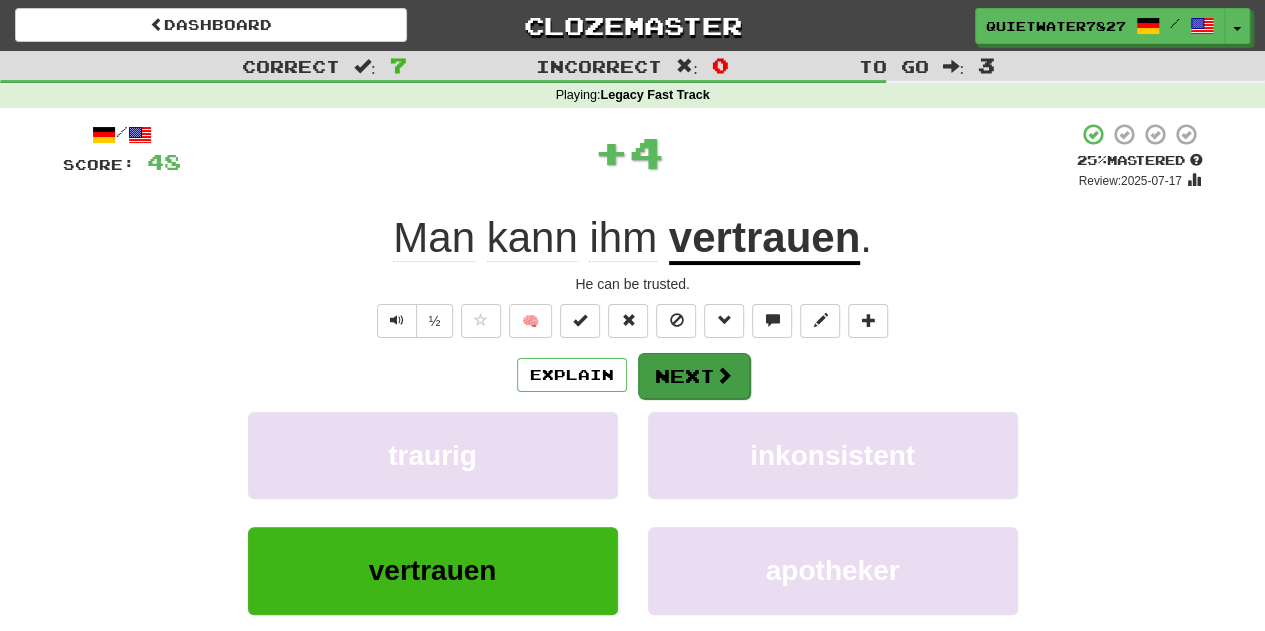 drag, startPoint x: 684, startPoint y: 344, endPoint x: 678, endPoint y: 362, distance: 18.973665 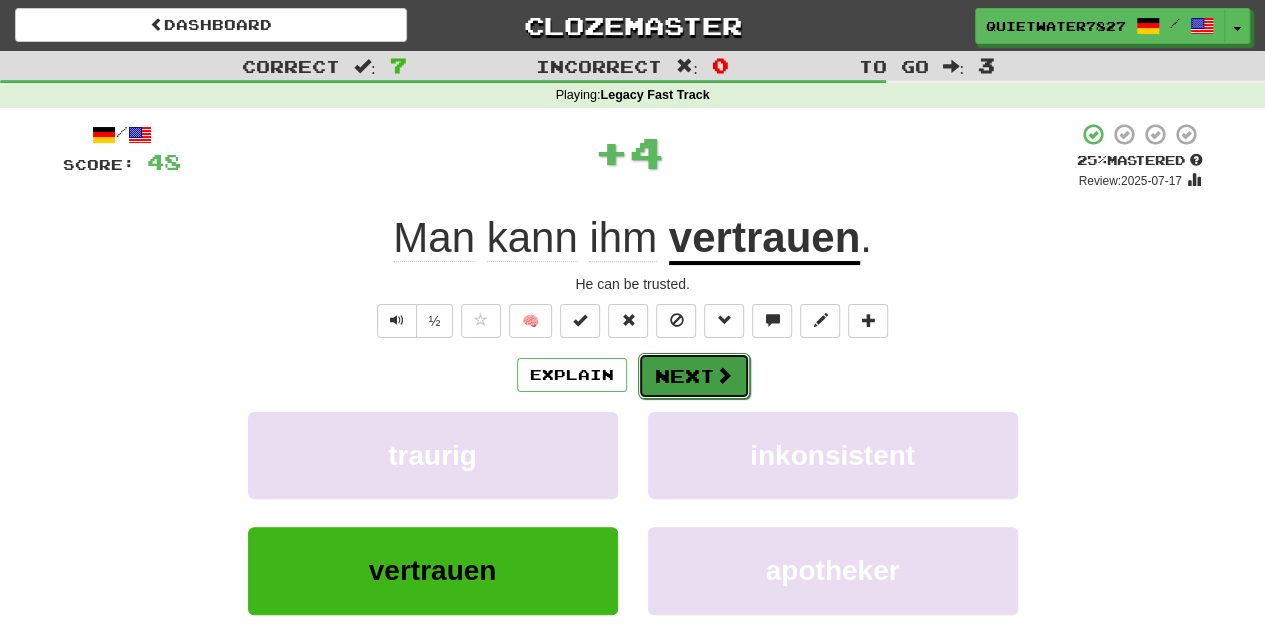 click on "Next" at bounding box center (694, 376) 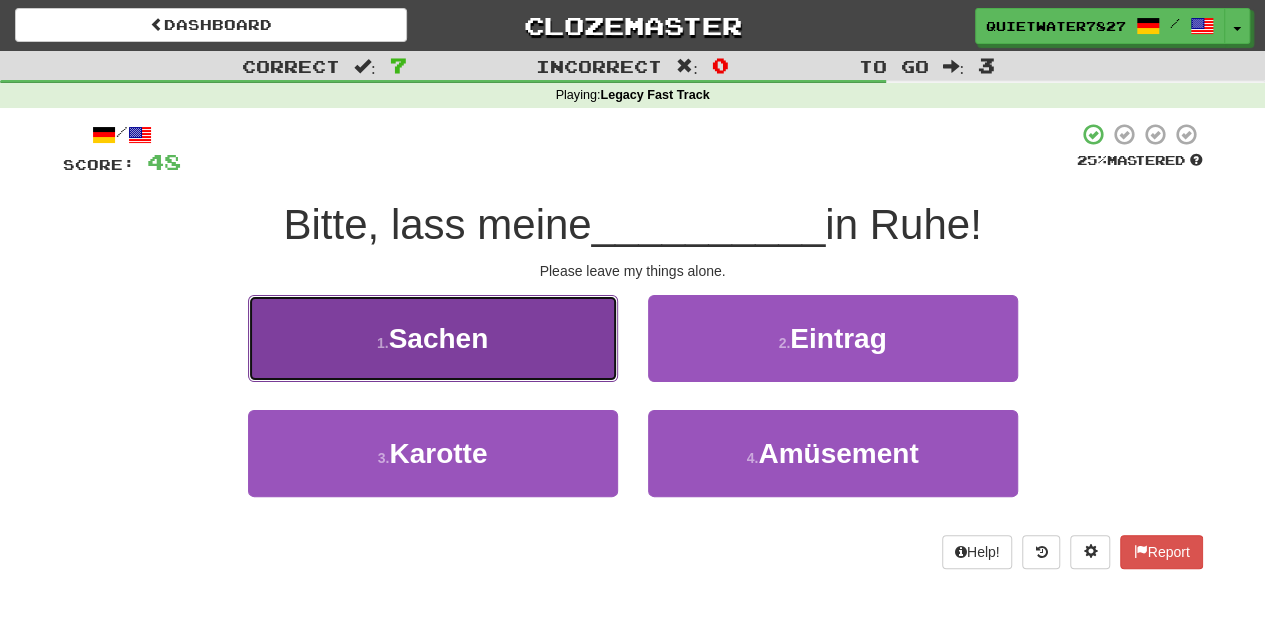 click on "1 .  Sachen" at bounding box center [433, 338] 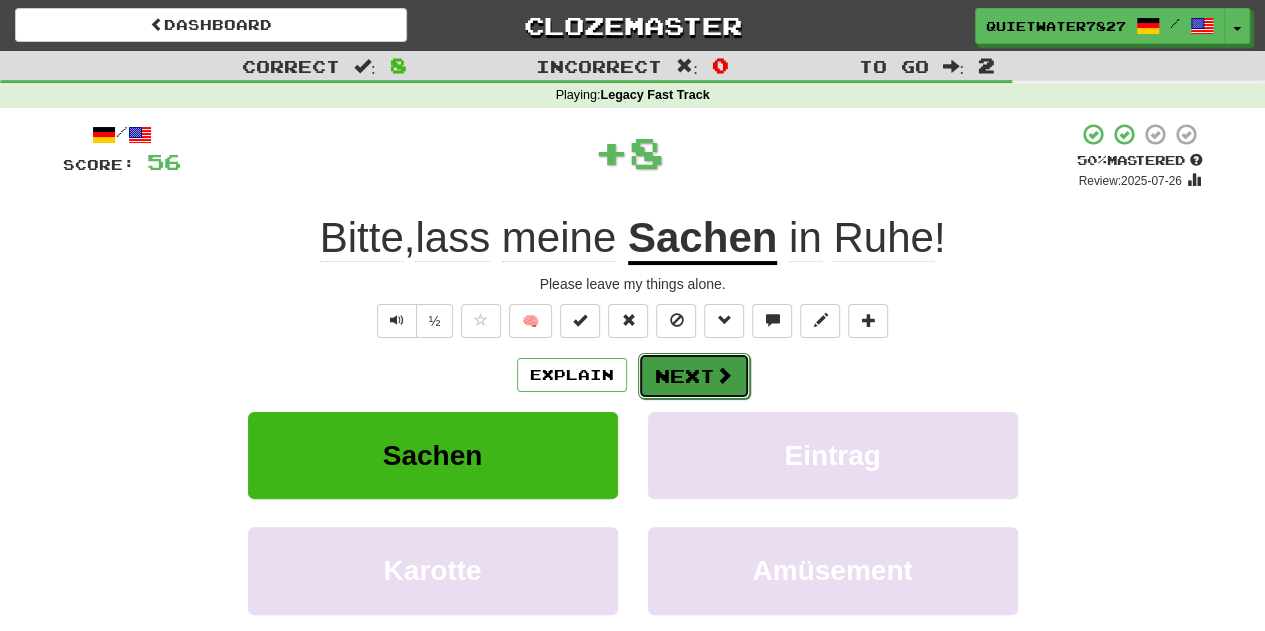 click on "Next" at bounding box center (694, 376) 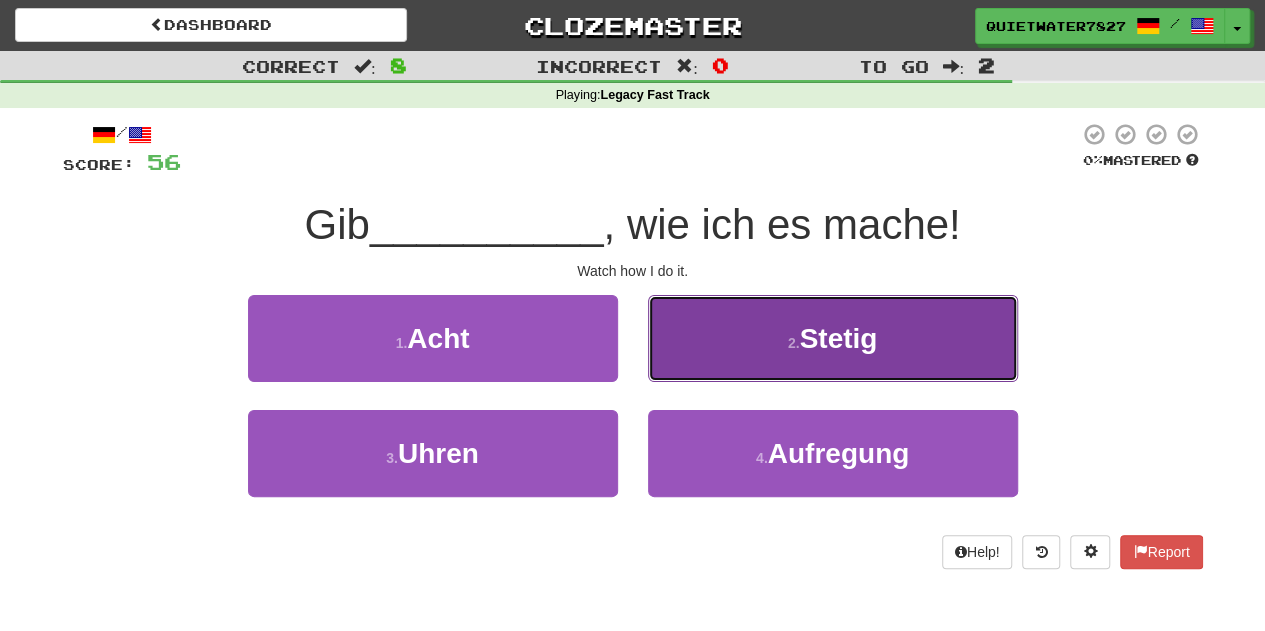 click on "2 .  Stetig" at bounding box center (833, 338) 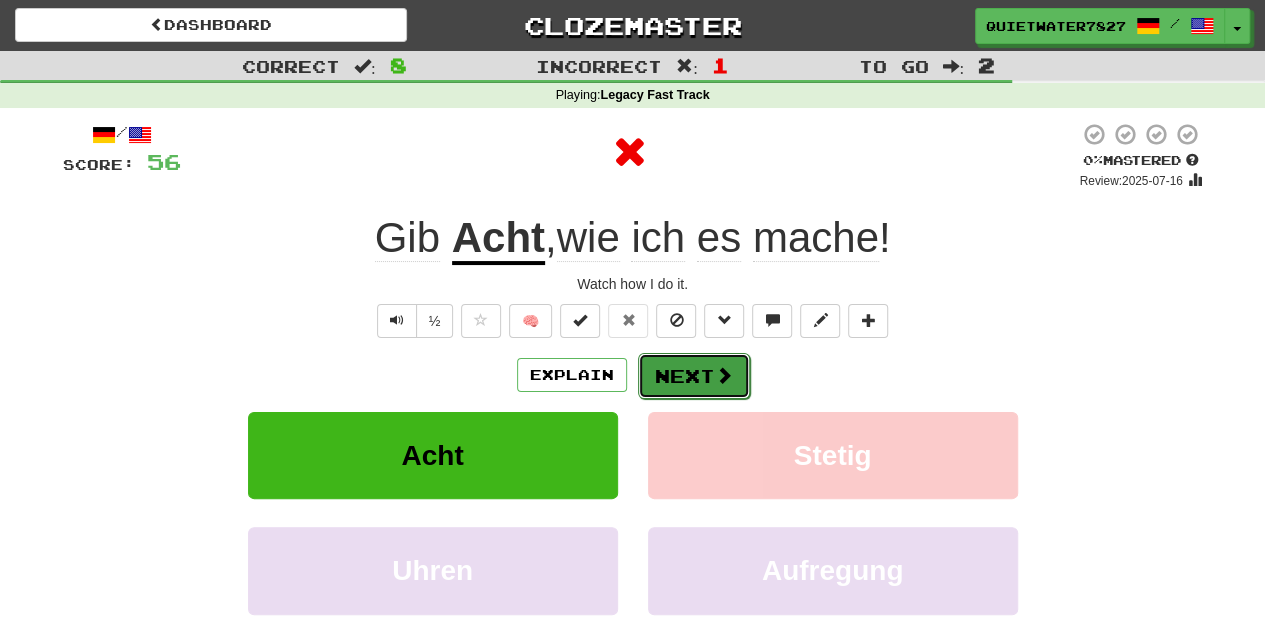 click on "Next" at bounding box center (694, 376) 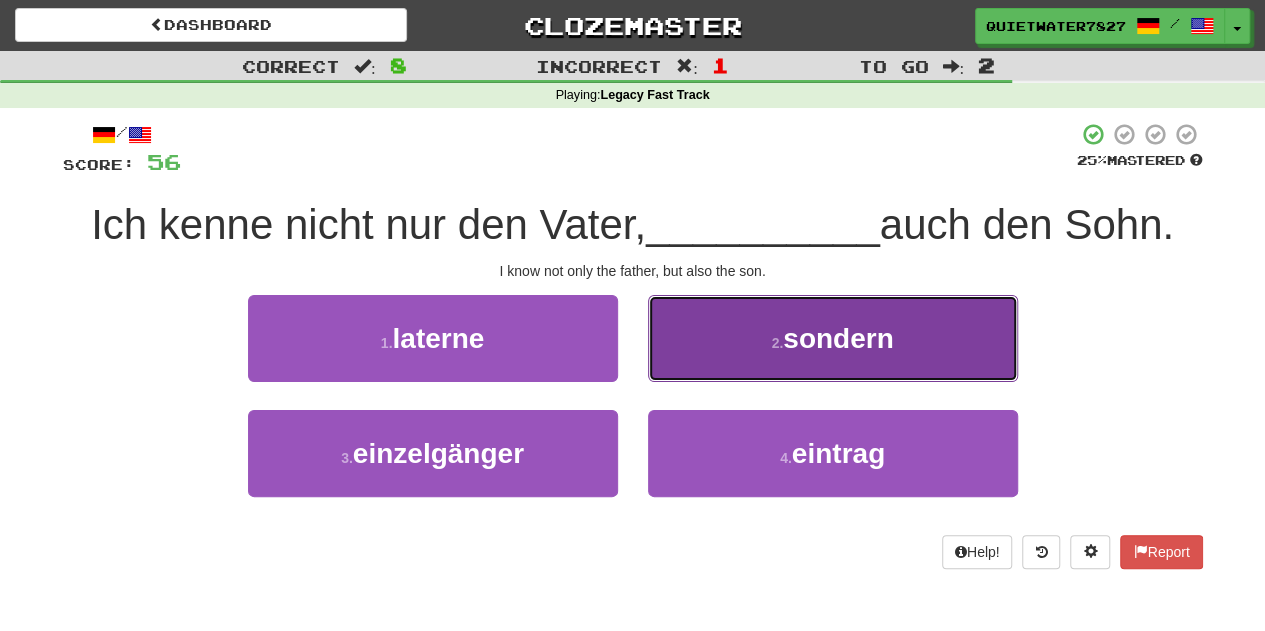 click on "2 .  sondern" at bounding box center [833, 338] 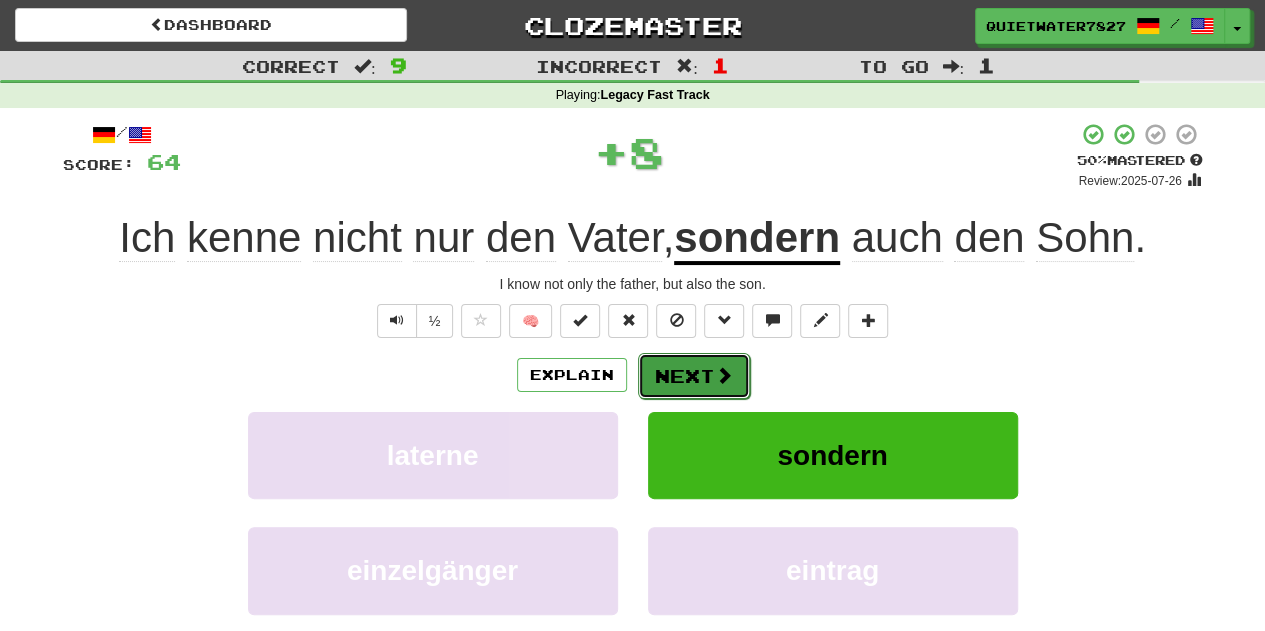 click on "Next" at bounding box center (694, 376) 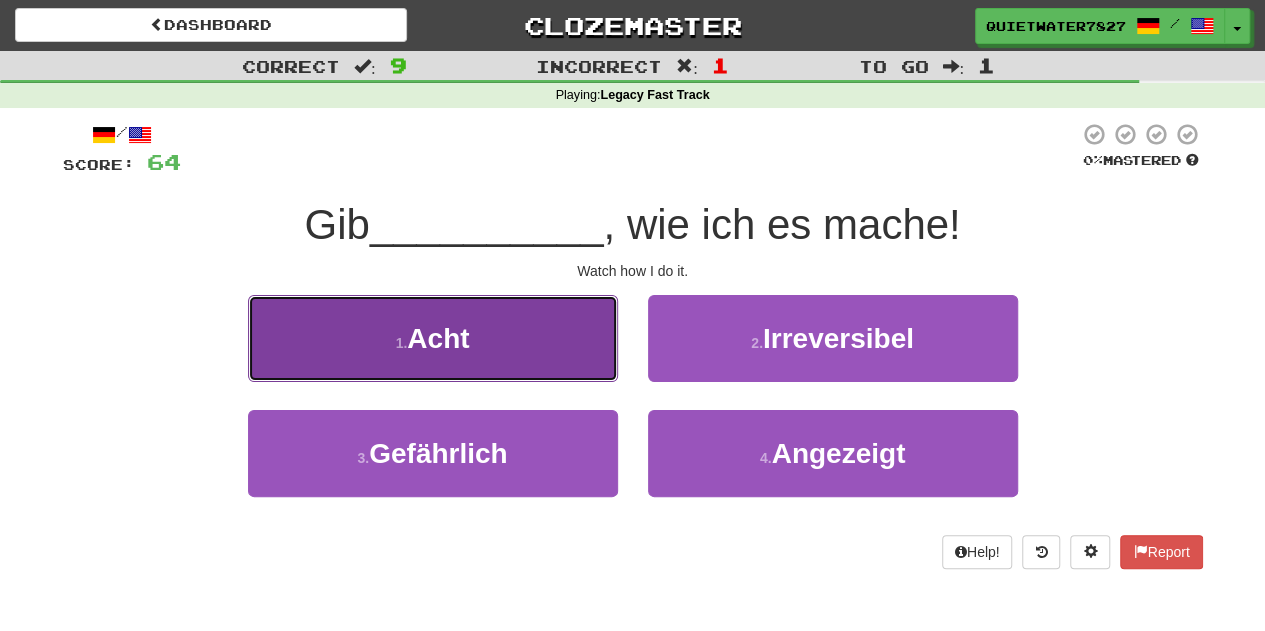 click on "1 .  Acht" at bounding box center (433, 338) 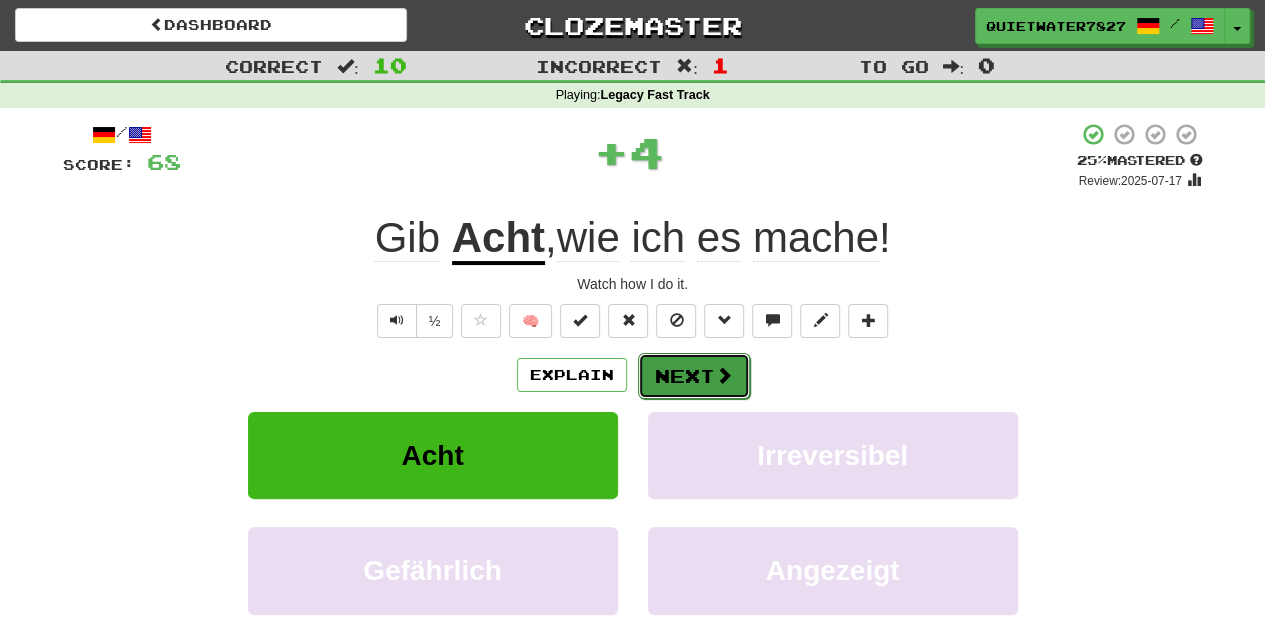 click on "Next" at bounding box center (694, 376) 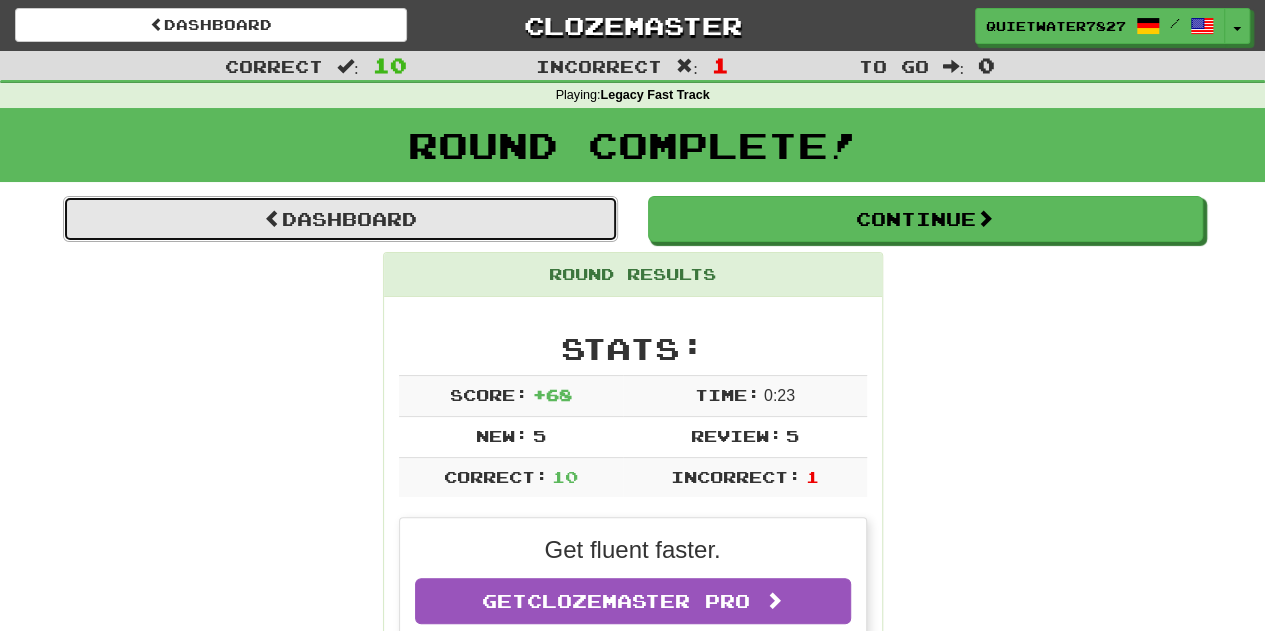 click on "Dashboard" at bounding box center (340, 219) 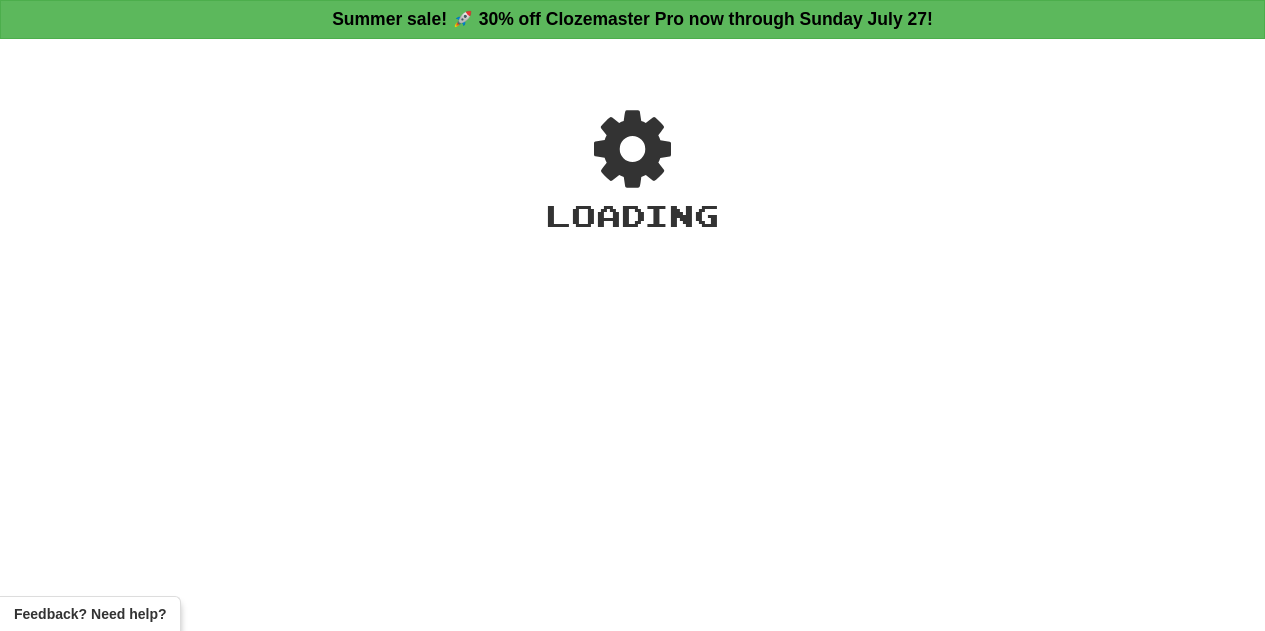 scroll, scrollTop: 0, scrollLeft: 0, axis: both 